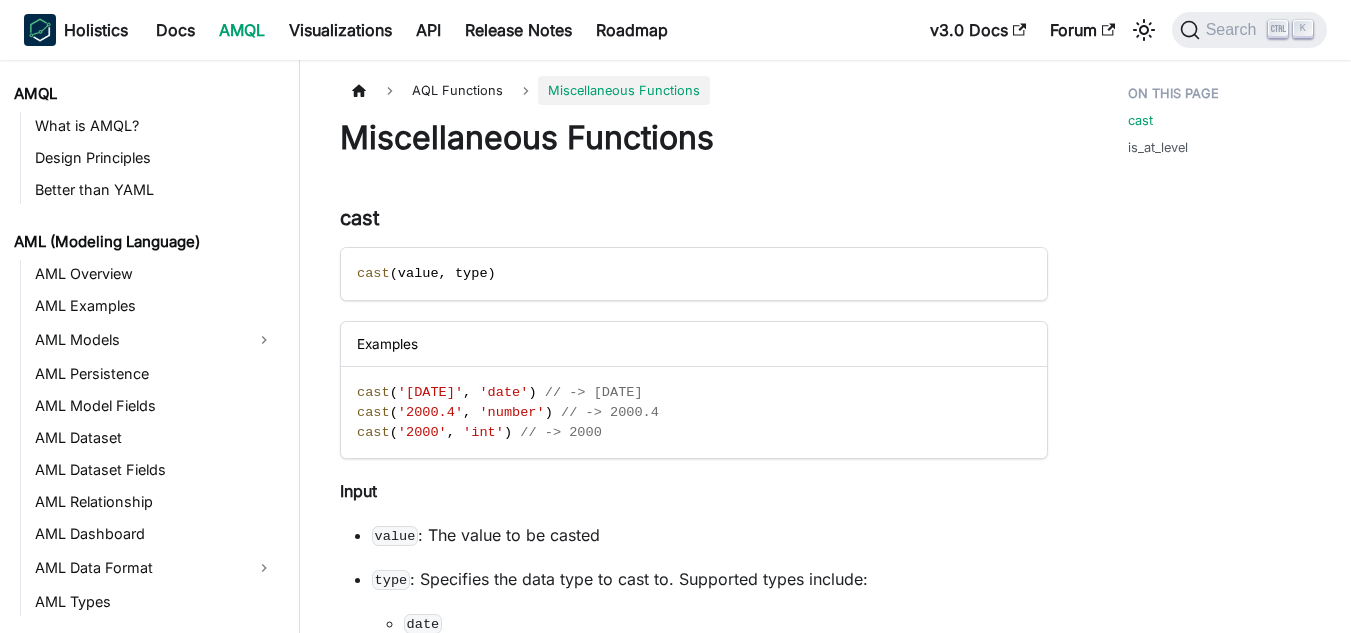 scroll, scrollTop: 400, scrollLeft: 0, axis: vertical 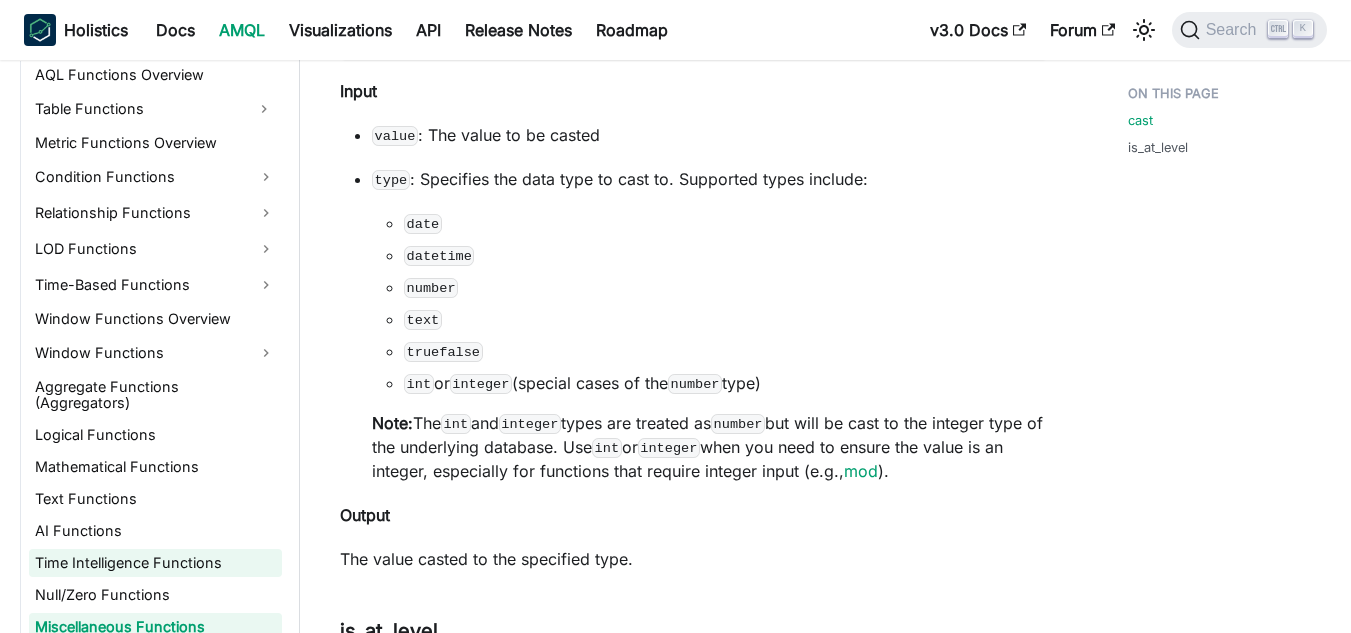 click on "Time Intelligence Functions" at bounding box center (155, 563) 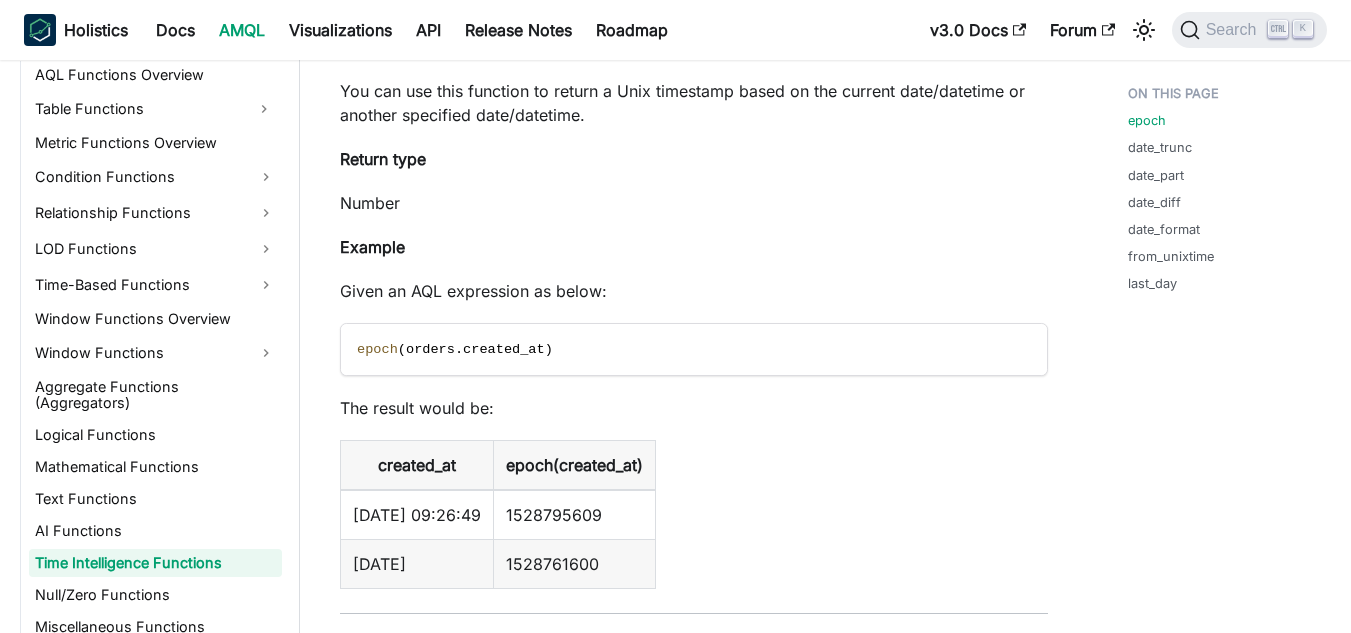 scroll, scrollTop: 0, scrollLeft: 0, axis: both 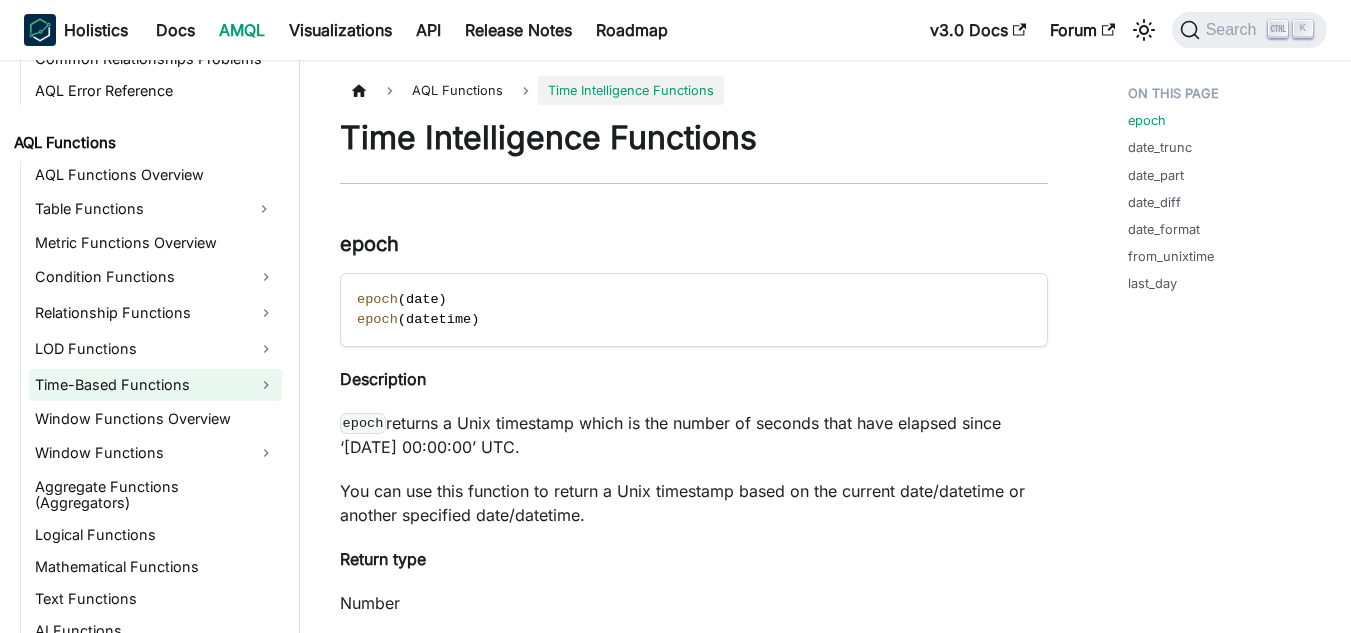 click on "Time-Based Functions" at bounding box center (155, 385) 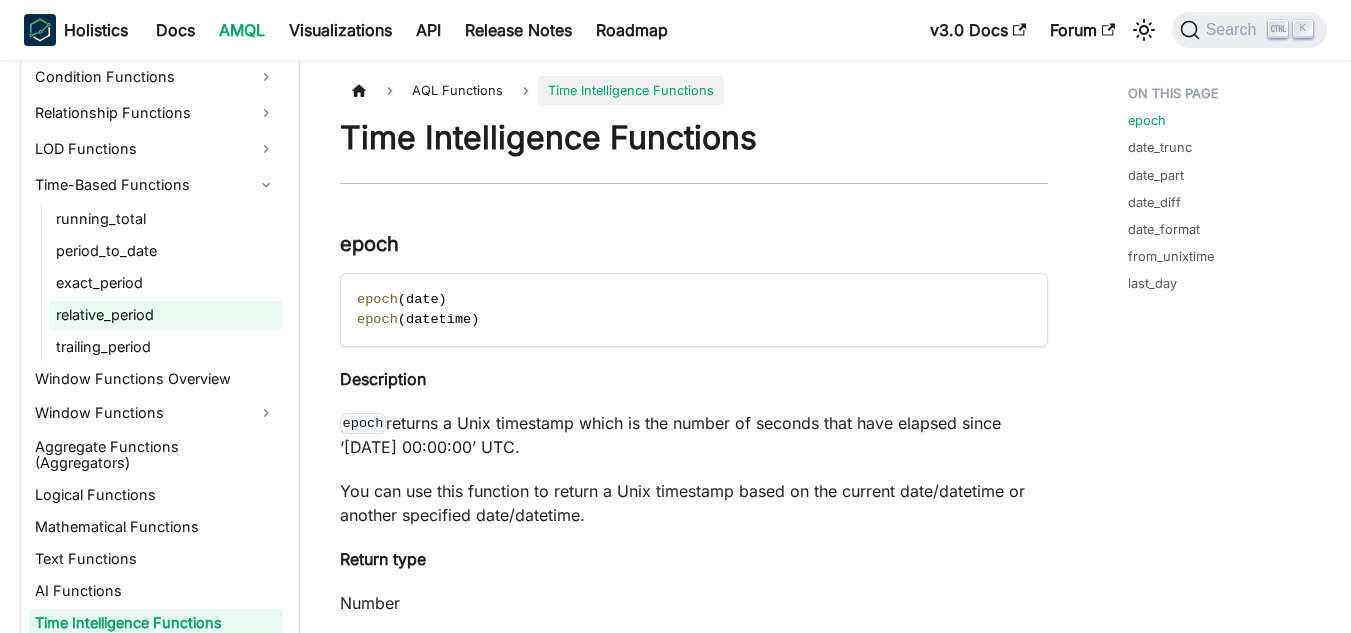 scroll, scrollTop: 1603, scrollLeft: 0, axis: vertical 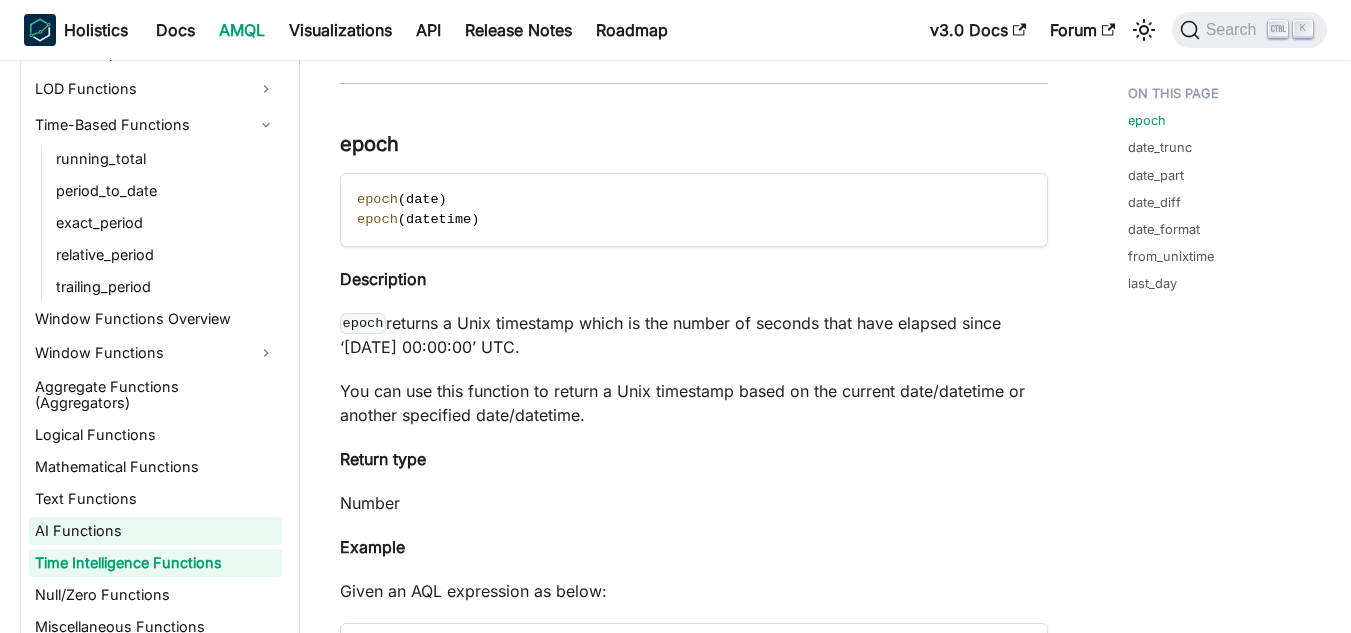 click on "AI Functions" at bounding box center (155, 531) 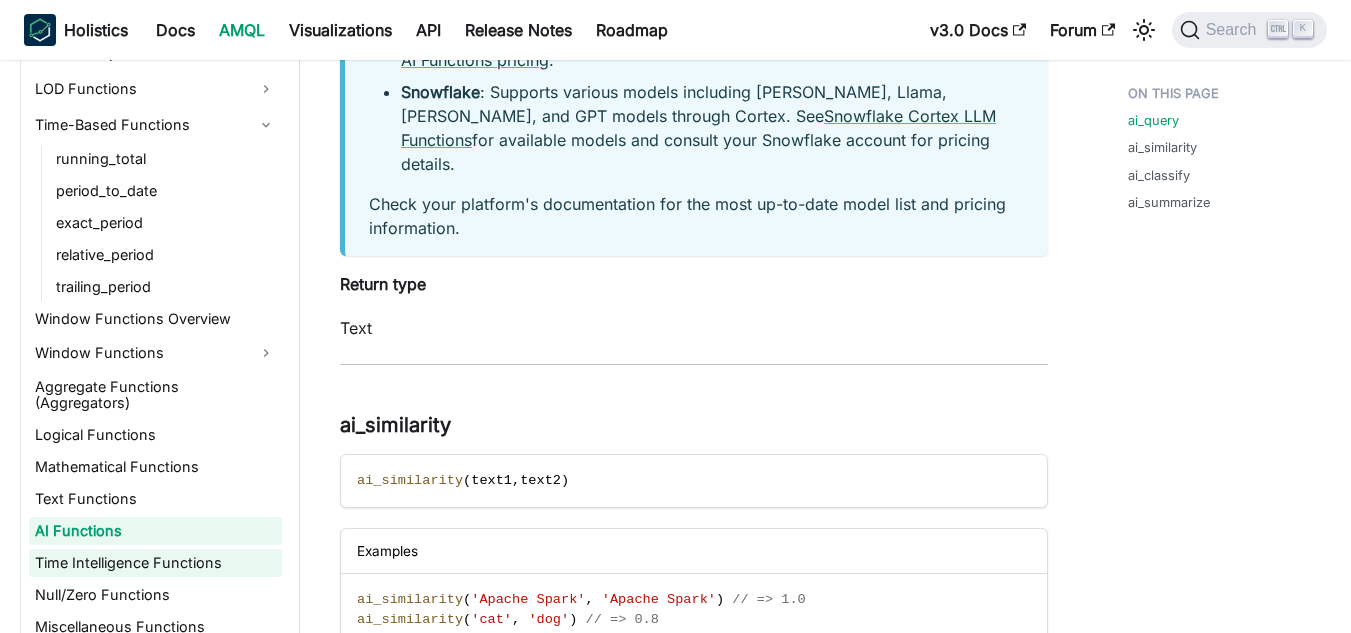 scroll, scrollTop: 900, scrollLeft: 0, axis: vertical 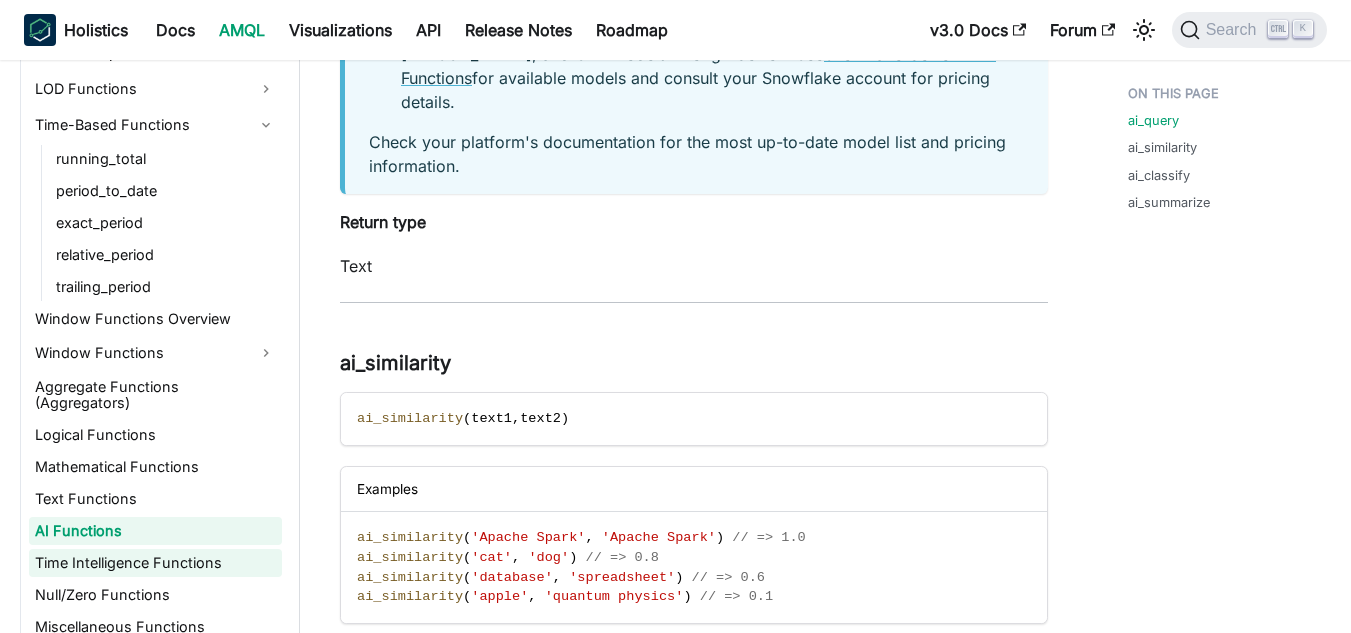 click on "Time Intelligence Functions" at bounding box center (155, 563) 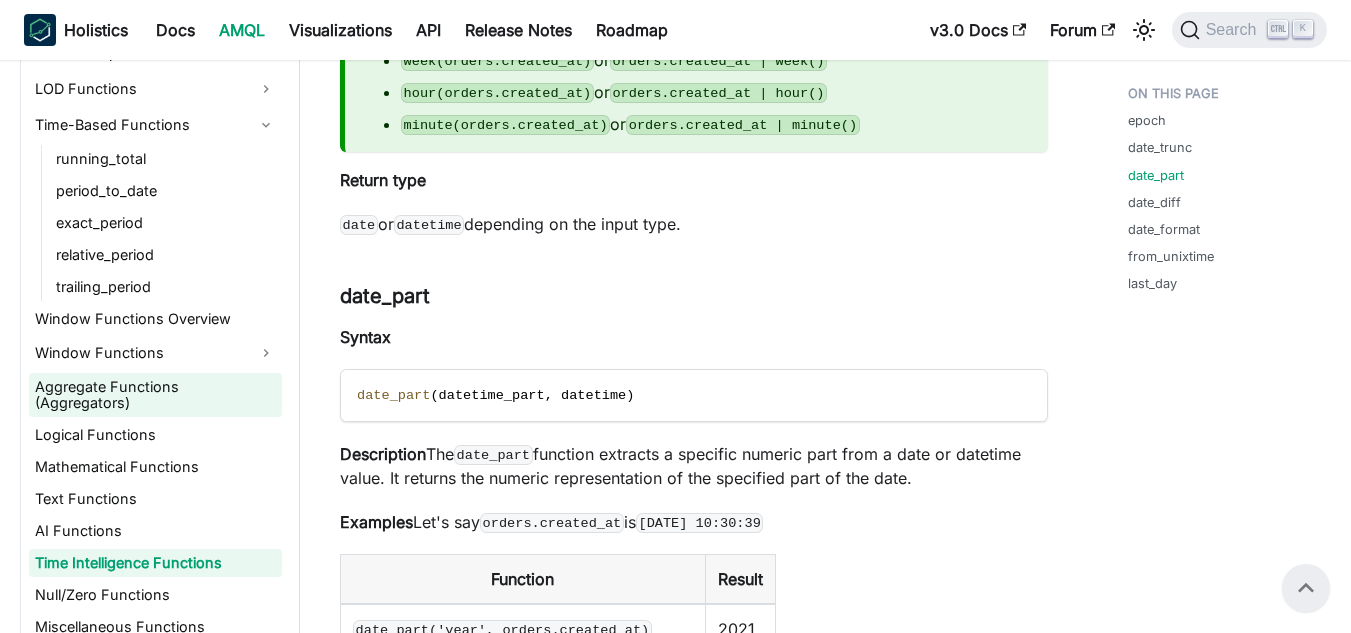 scroll, scrollTop: 2500, scrollLeft: 0, axis: vertical 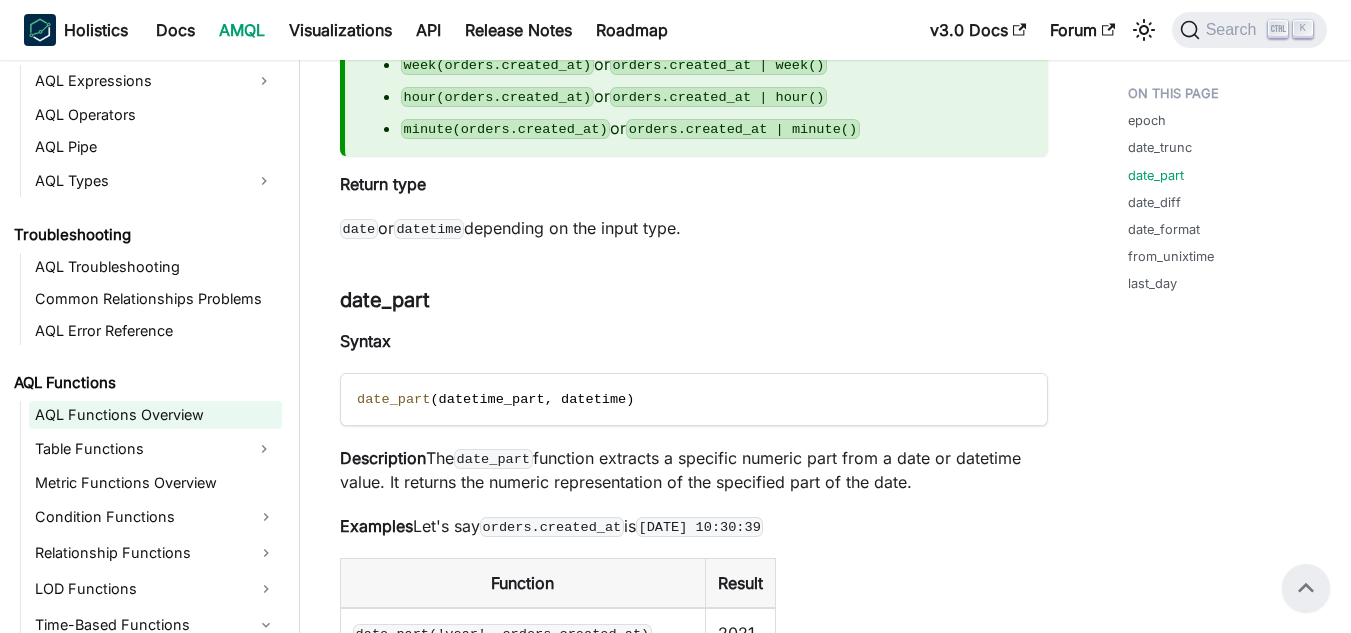 click on "AQL Functions Overview" at bounding box center [155, 415] 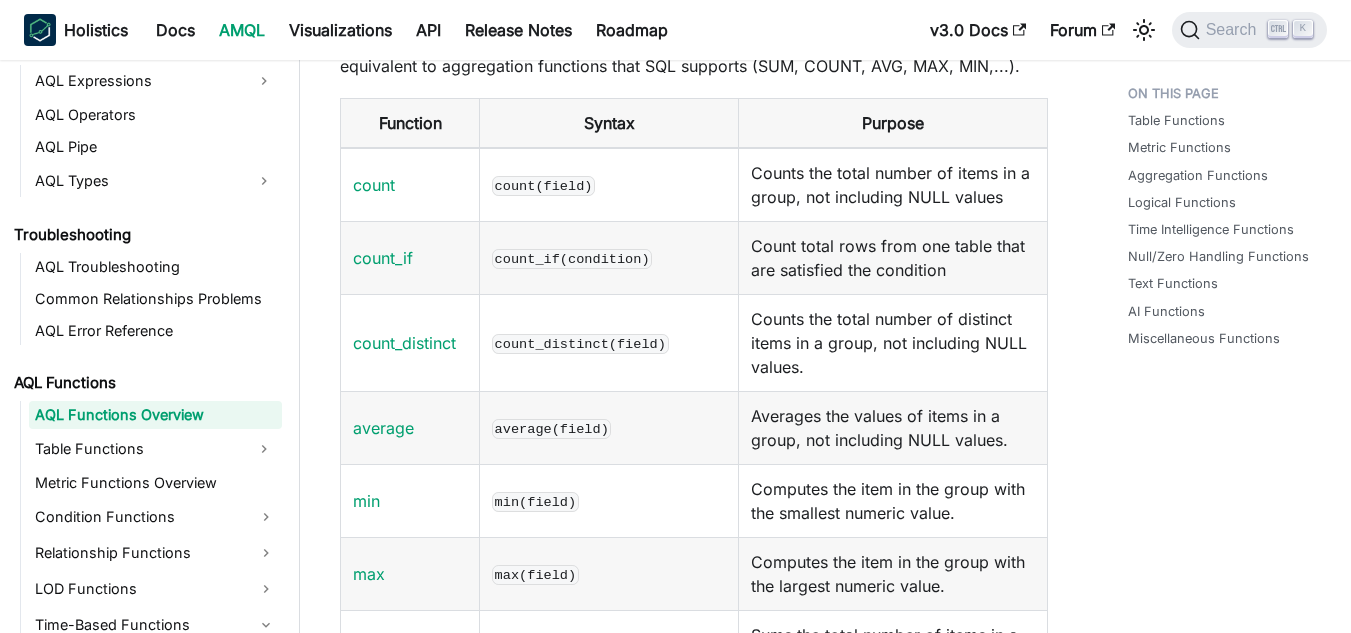 scroll, scrollTop: 0, scrollLeft: 0, axis: both 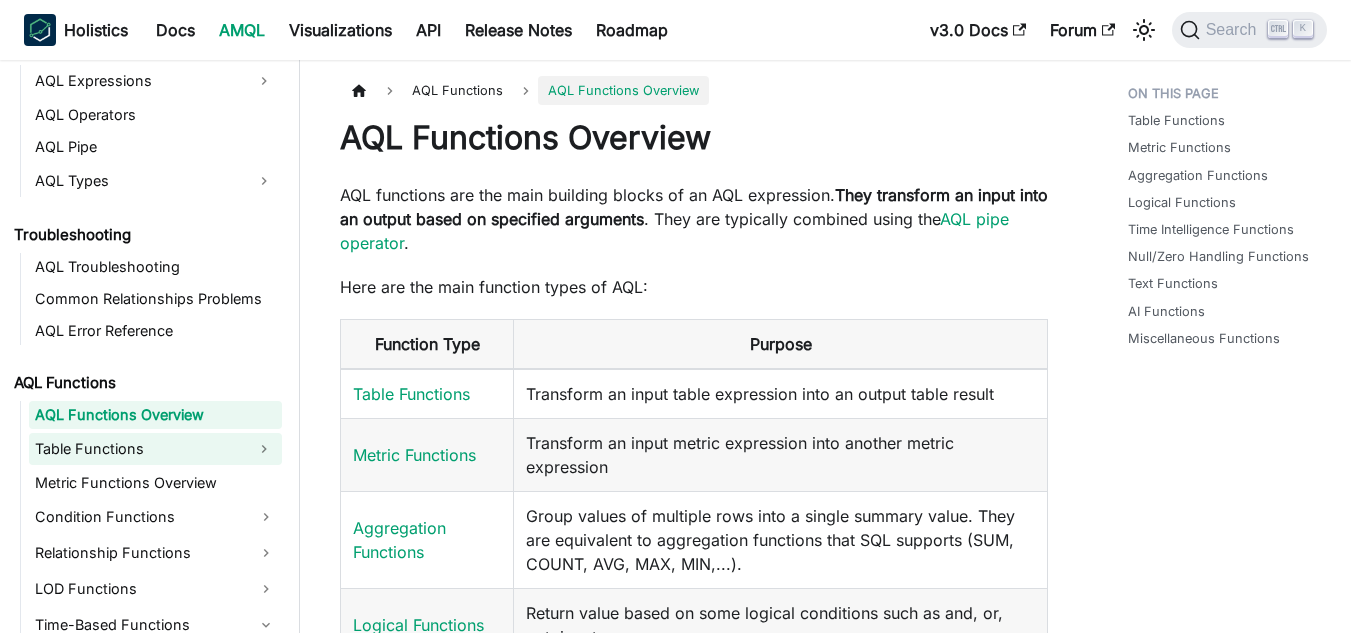 click on "Table Functions" at bounding box center [137, 449] 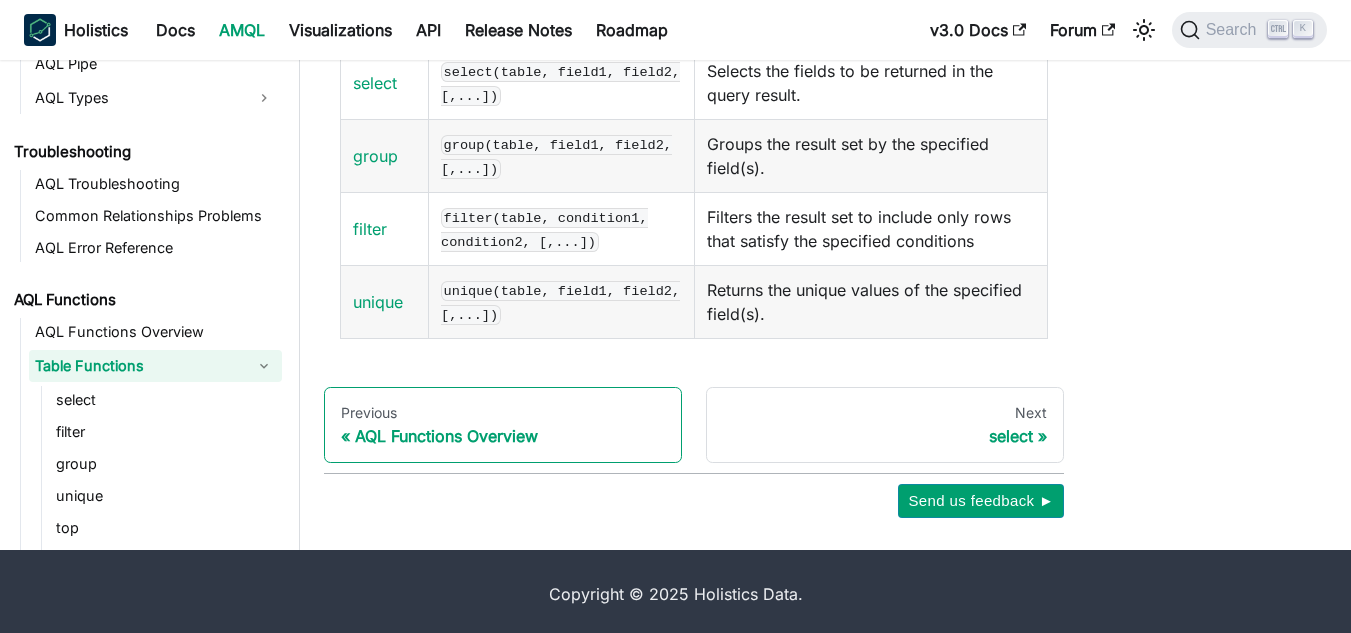 scroll, scrollTop: 236, scrollLeft: 0, axis: vertical 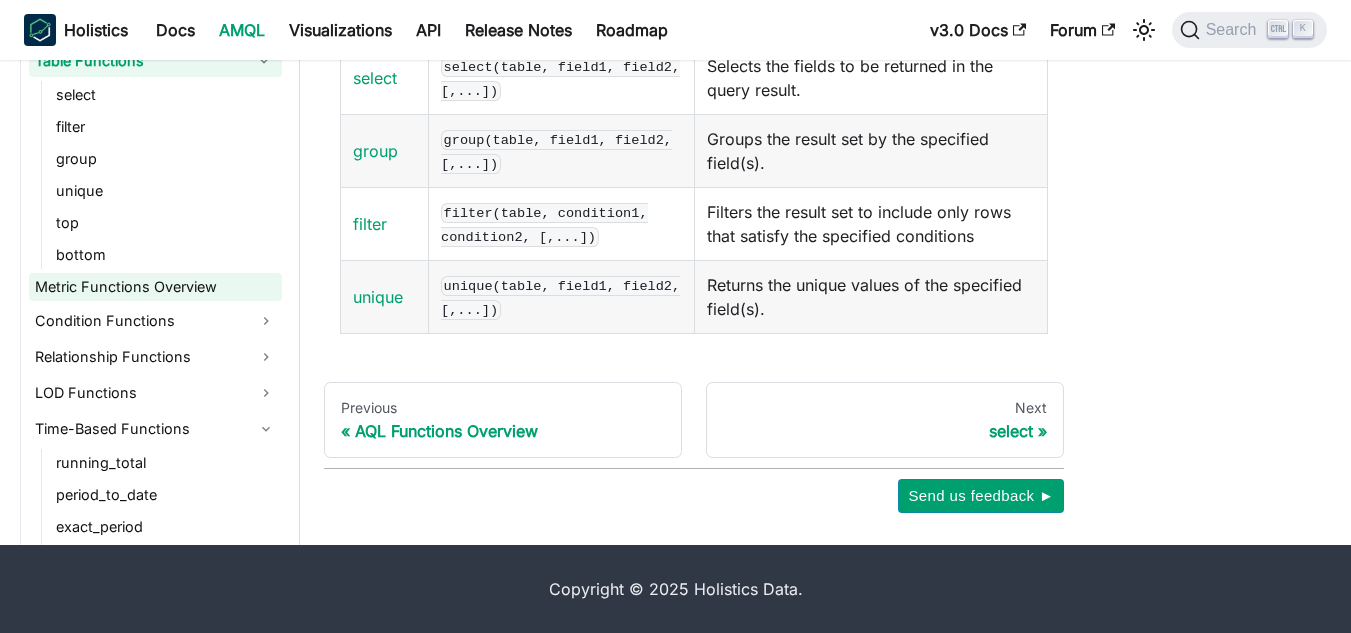 click on "Metric Functions Overview" at bounding box center (155, 287) 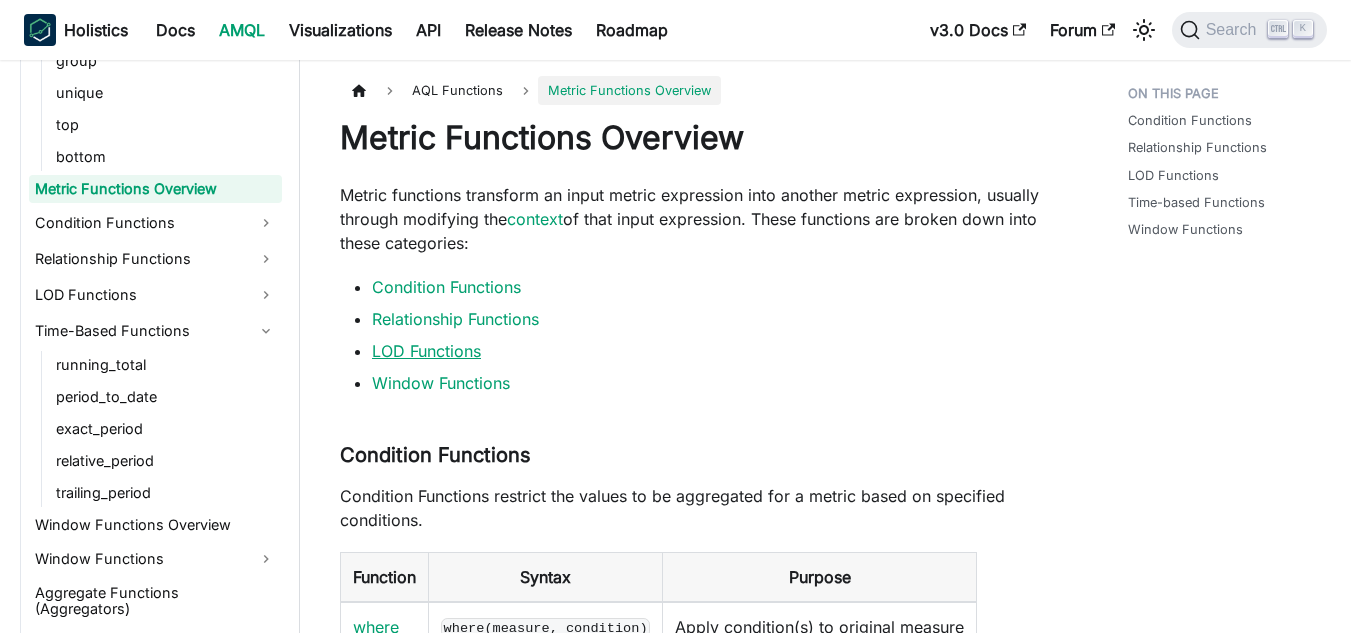 scroll, scrollTop: 1603, scrollLeft: 0, axis: vertical 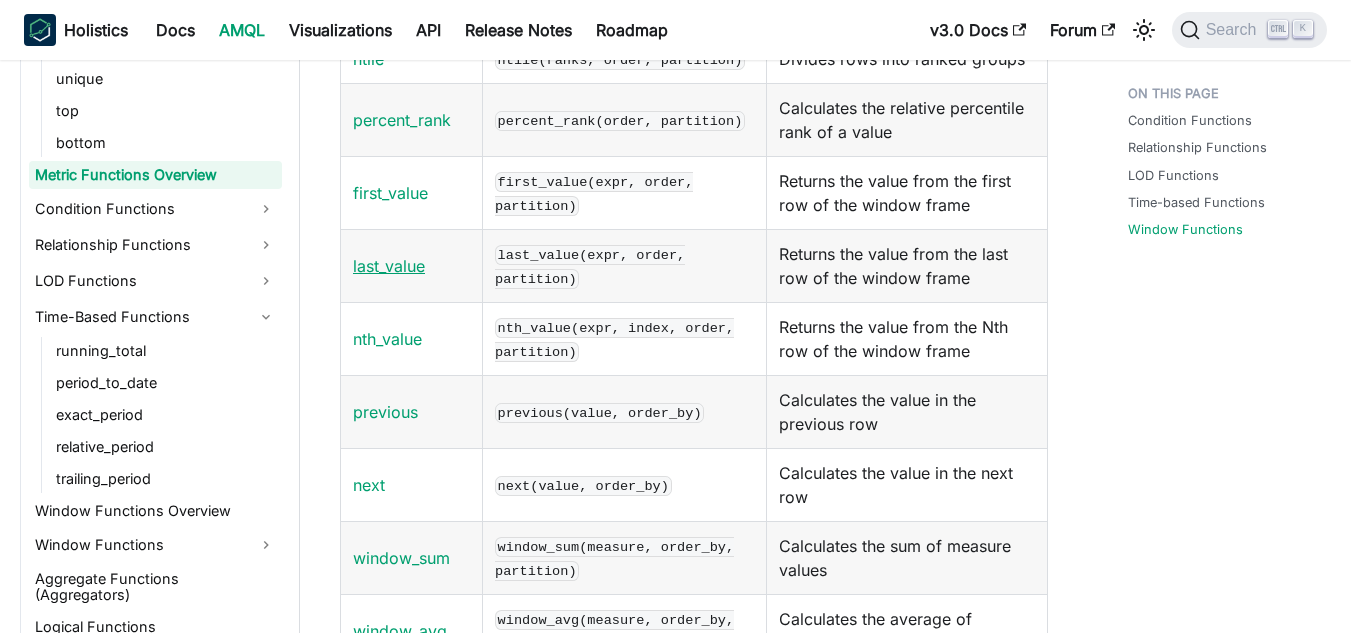 click on "last_value" at bounding box center [389, 266] 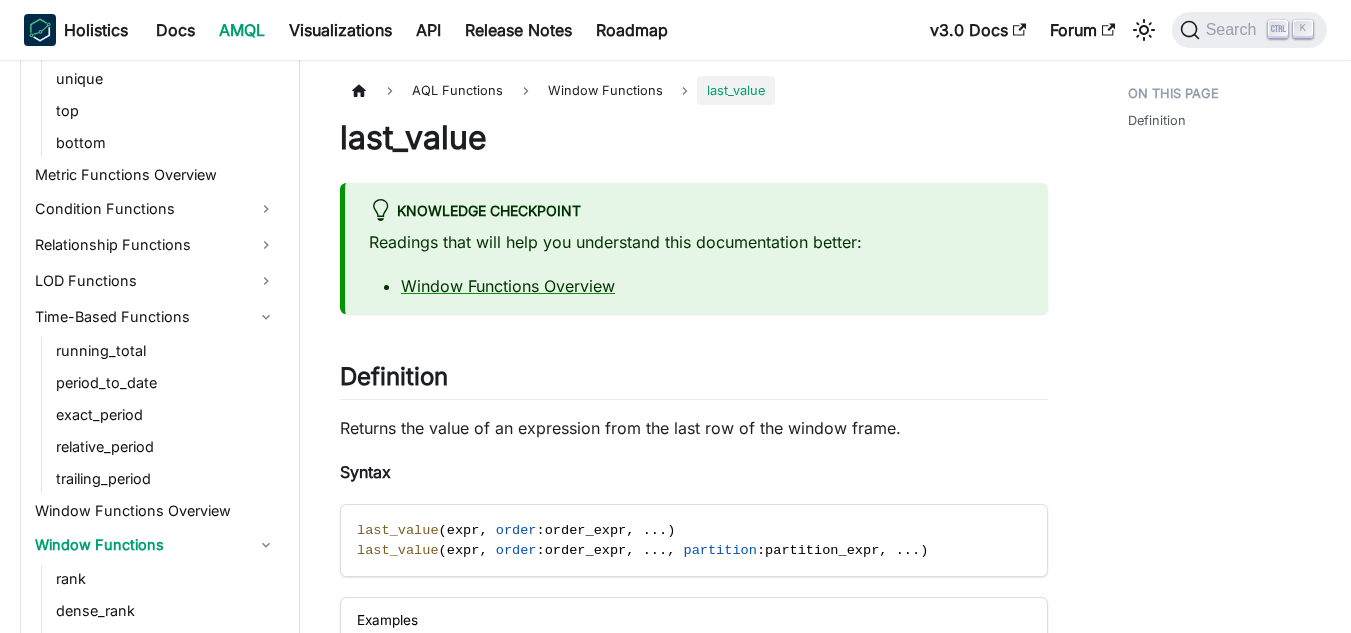 scroll, scrollTop: 1646, scrollLeft: 0, axis: vertical 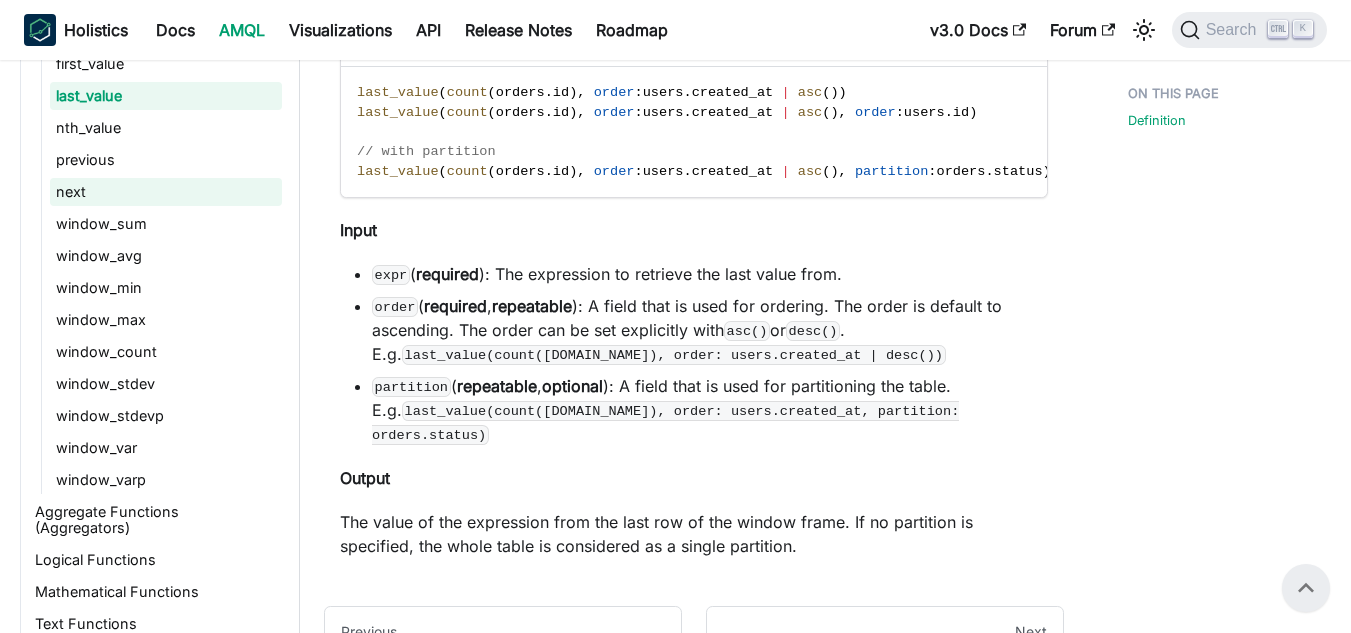 click on "next" at bounding box center [166, 192] 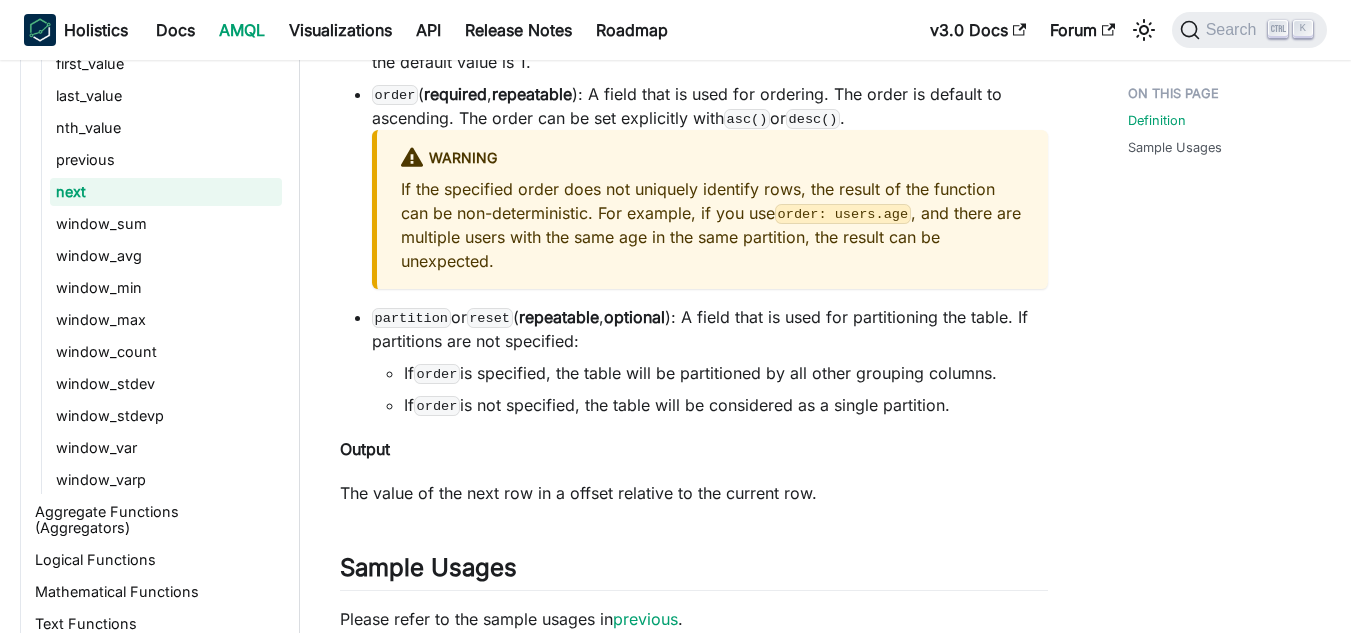 scroll, scrollTop: 900, scrollLeft: 0, axis: vertical 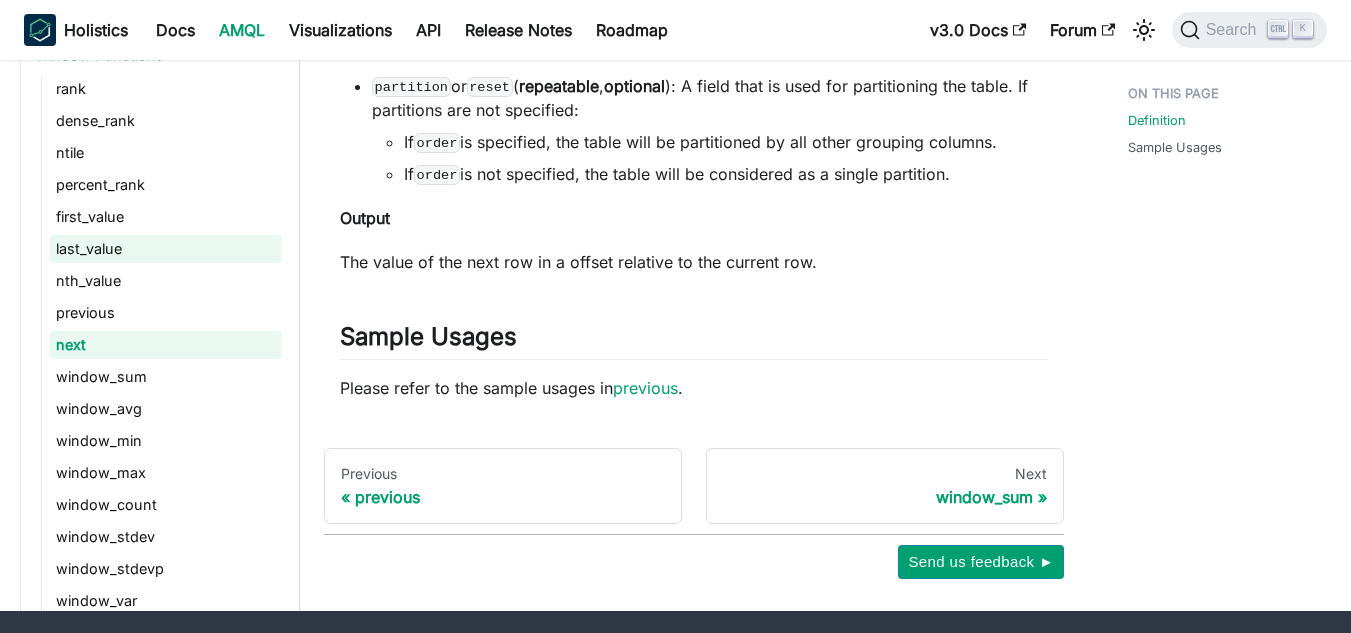 click on "last_value" at bounding box center (166, 249) 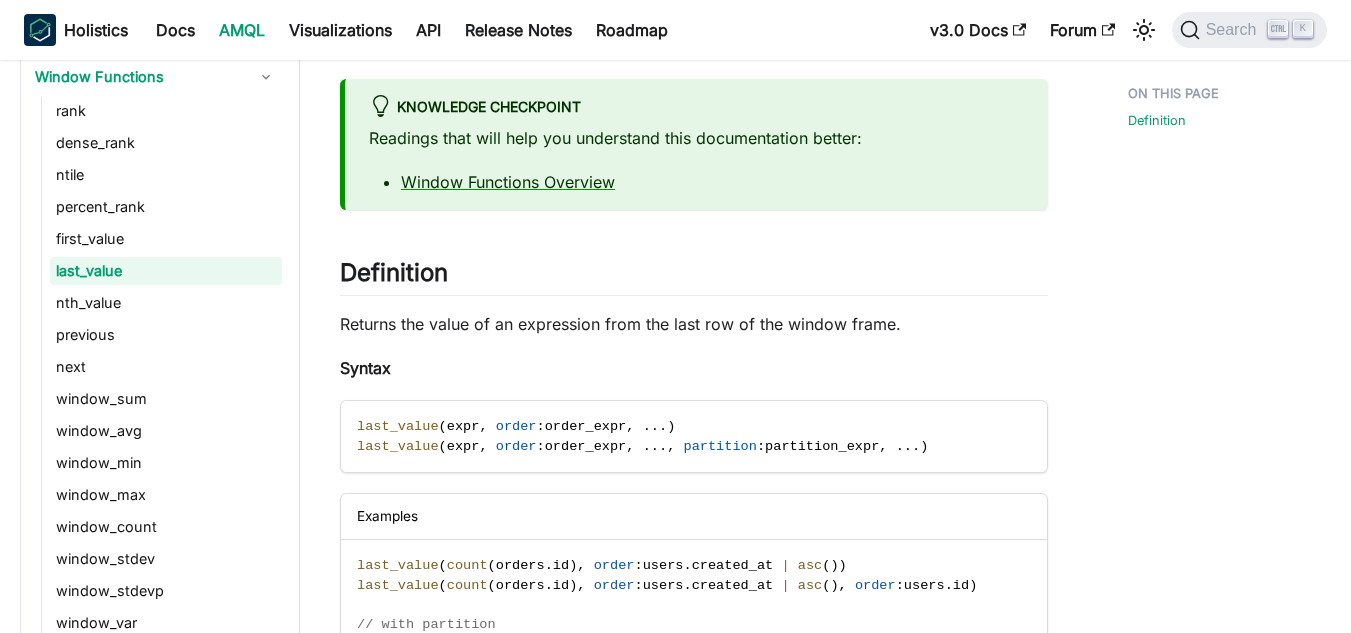 scroll, scrollTop: 0, scrollLeft: 0, axis: both 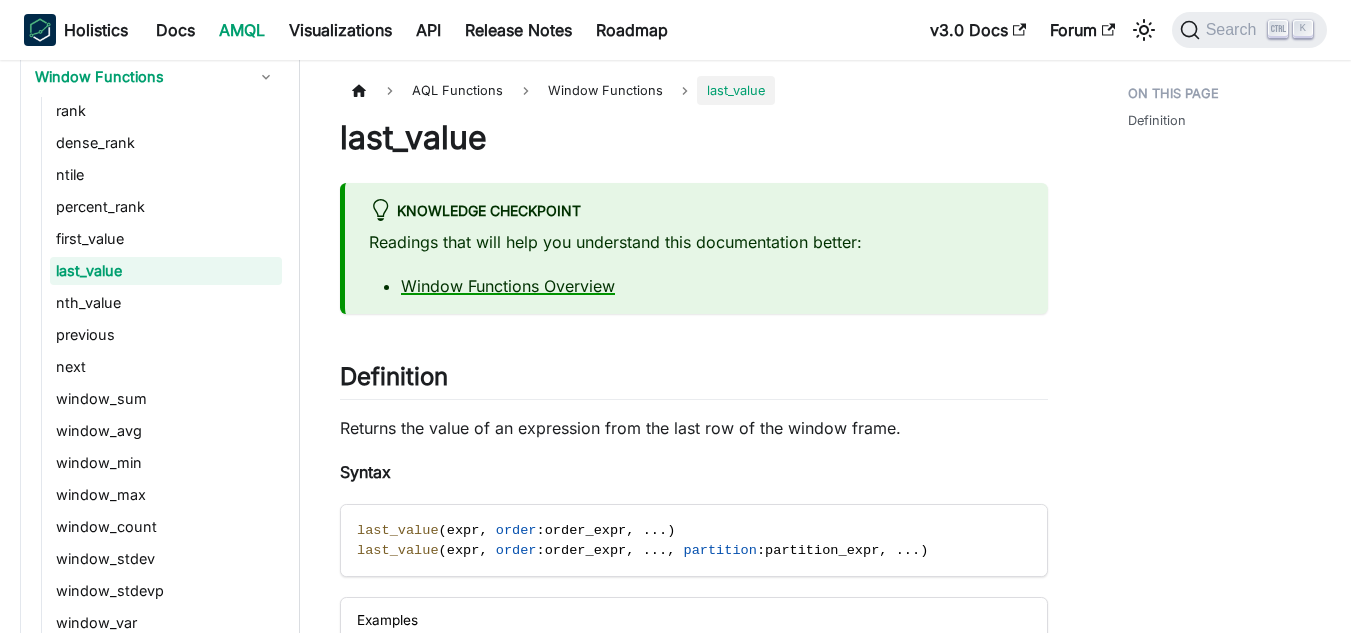 click on "Window Functions Overview" at bounding box center (508, 286) 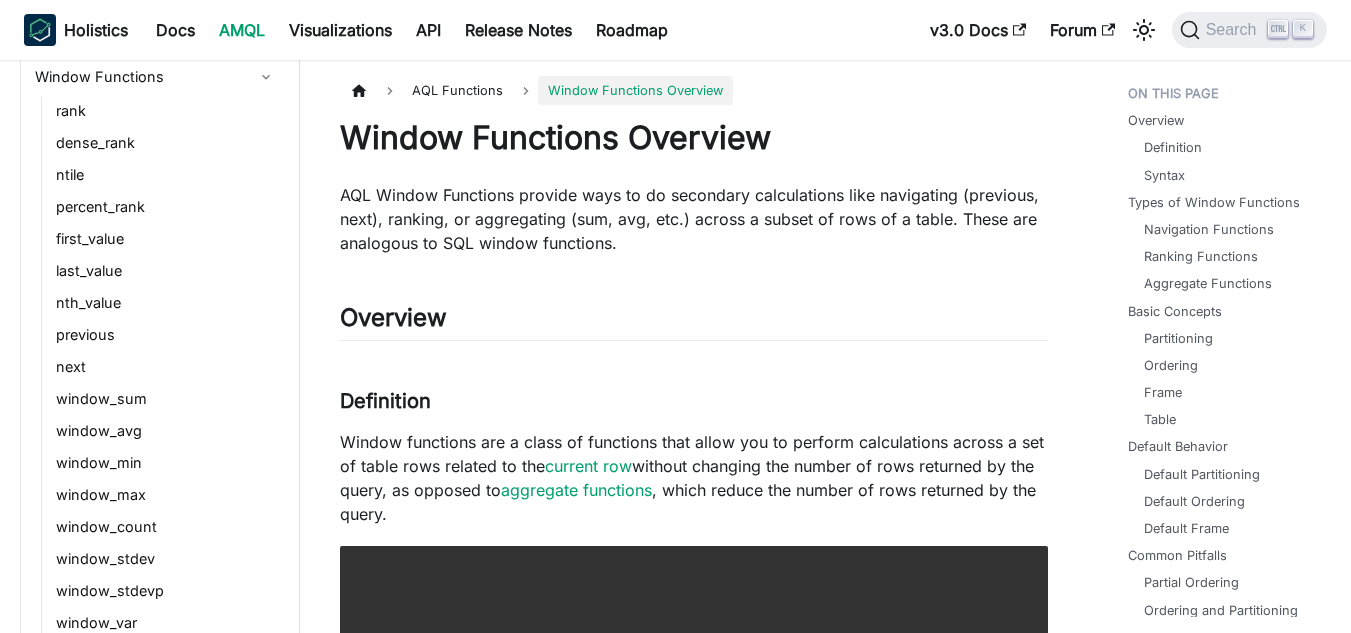 scroll, scrollTop: 2040, scrollLeft: 0, axis: vertical 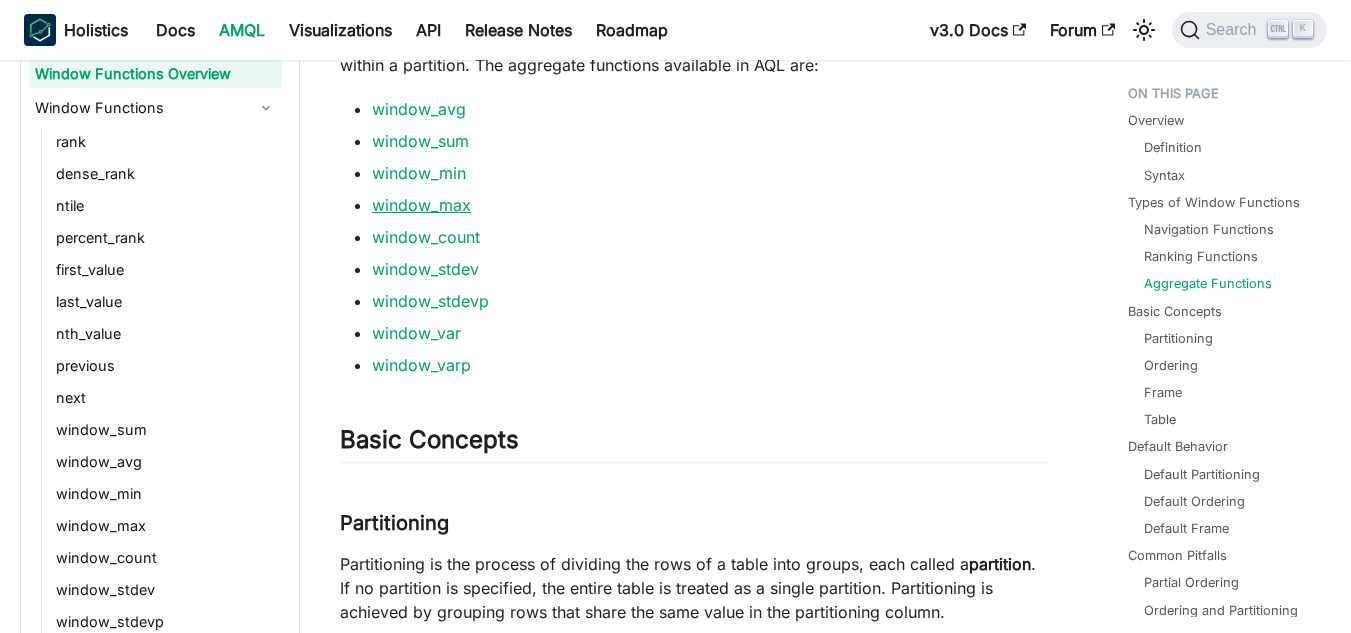 click on "window_max" at bounding box center [421, 205] 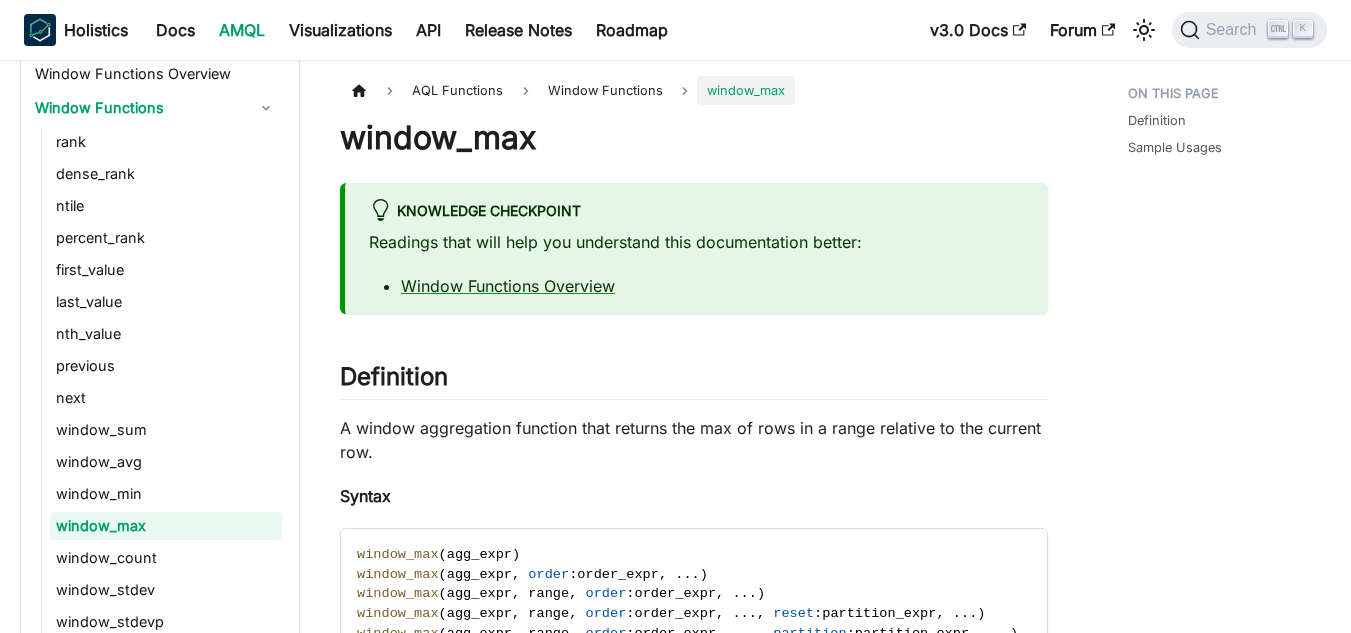 scroll, scrollTop: 2062, scrollLeft: 0, axis: vertical 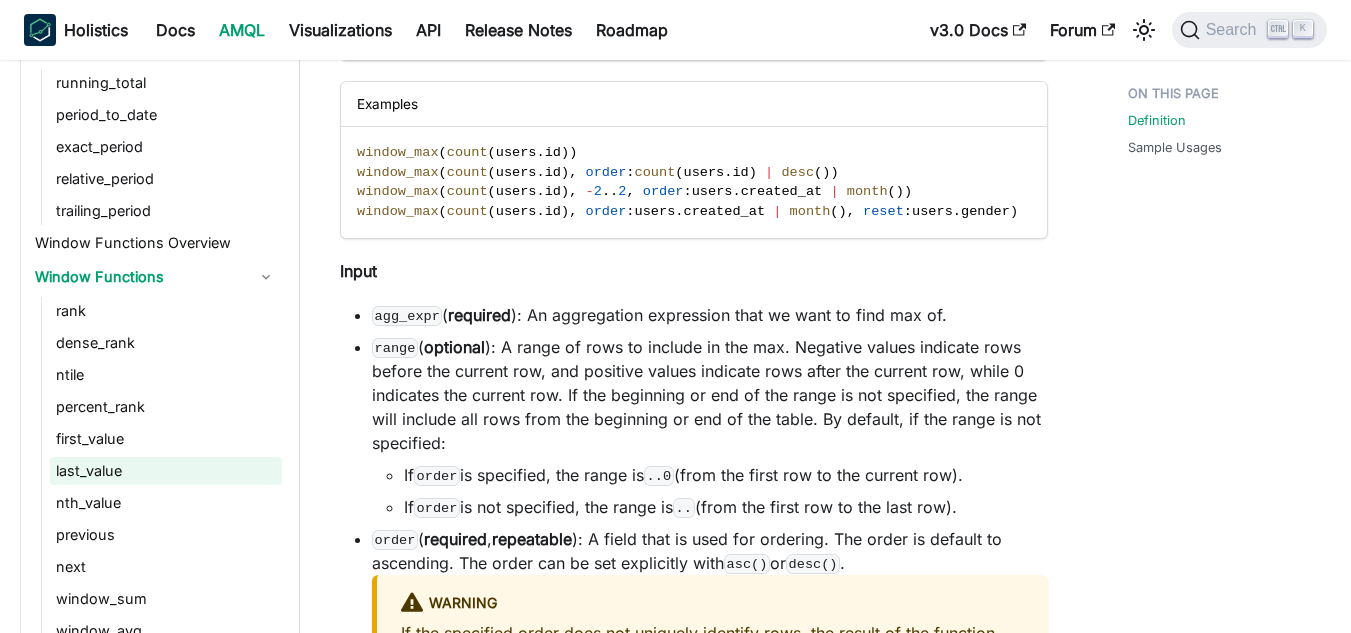 click on "last_value" at bounding box center [166, 471] 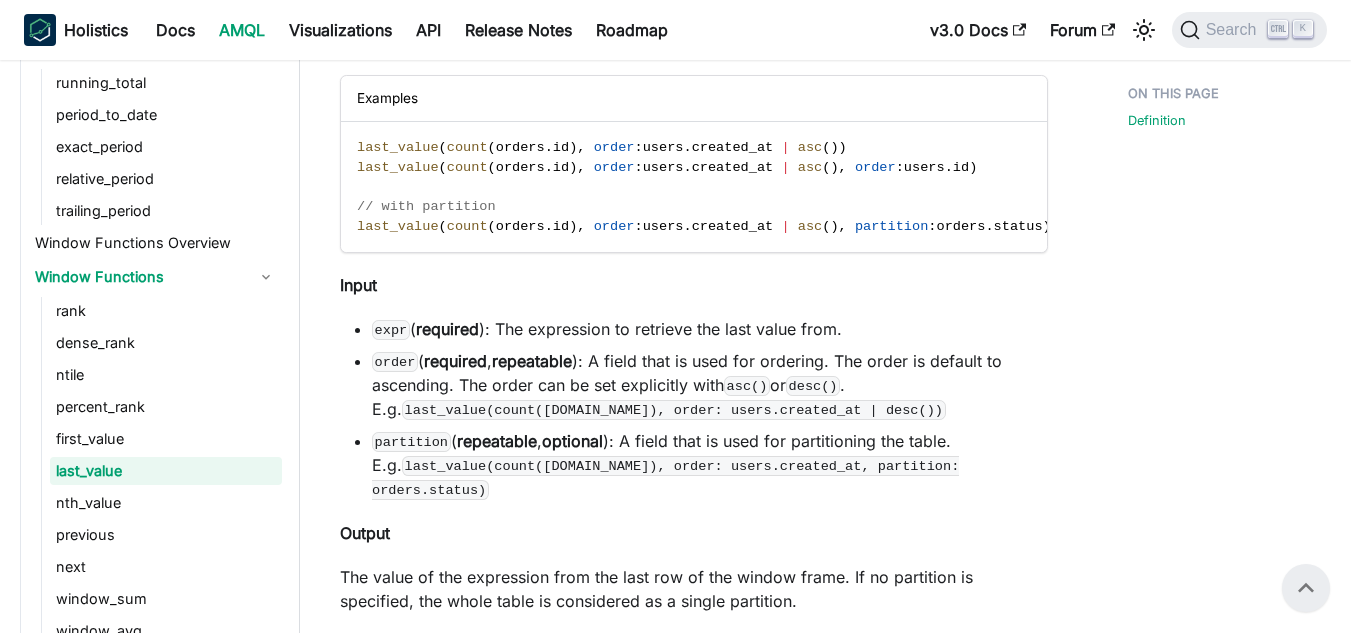 scroll, scrollTop: 500, scrollLeft: 0, axis: vertical 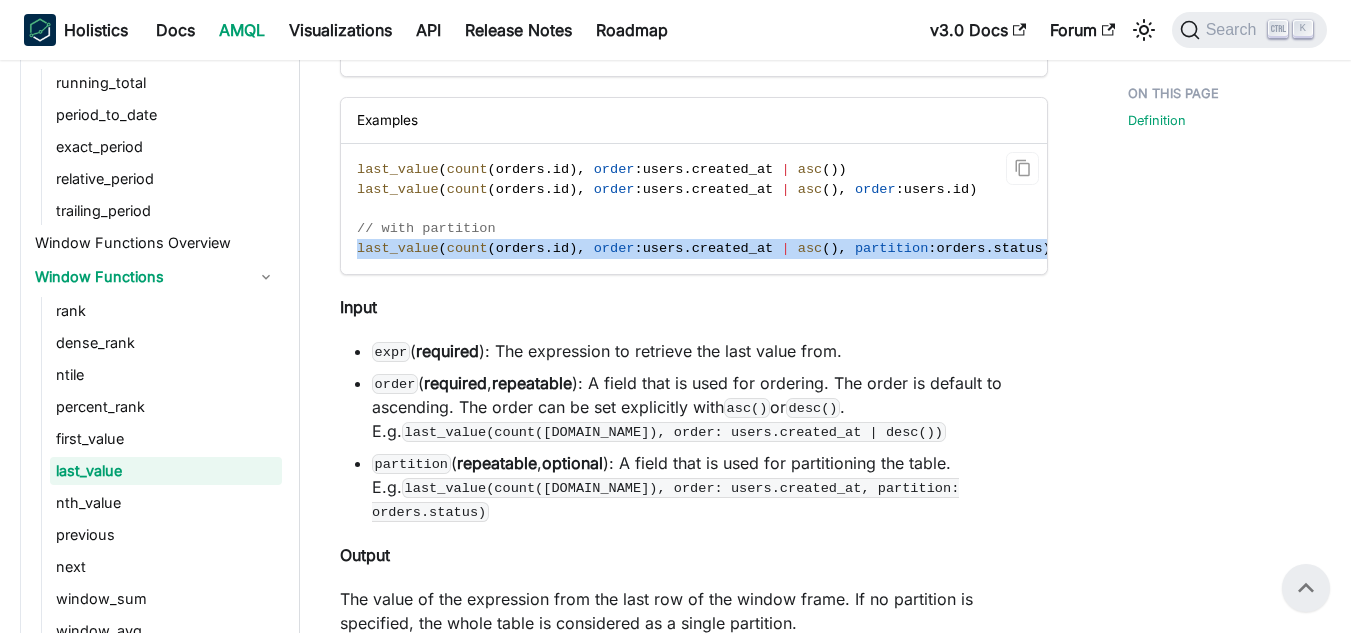 drag, startPoint x: 1008, startPoint y: 246, endPoint x: 341, endPoint y: 255, distance: 667.0607 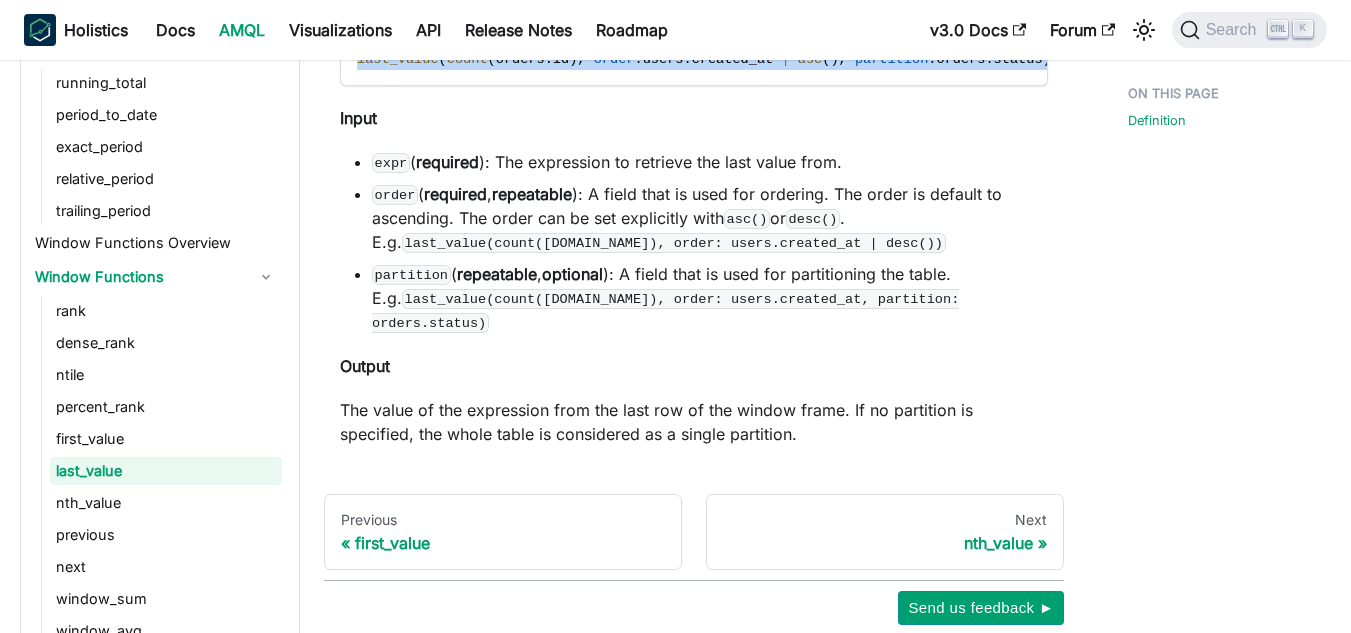 scroll, scrollTop: 777, scrollLeft: 0, axis: vertical 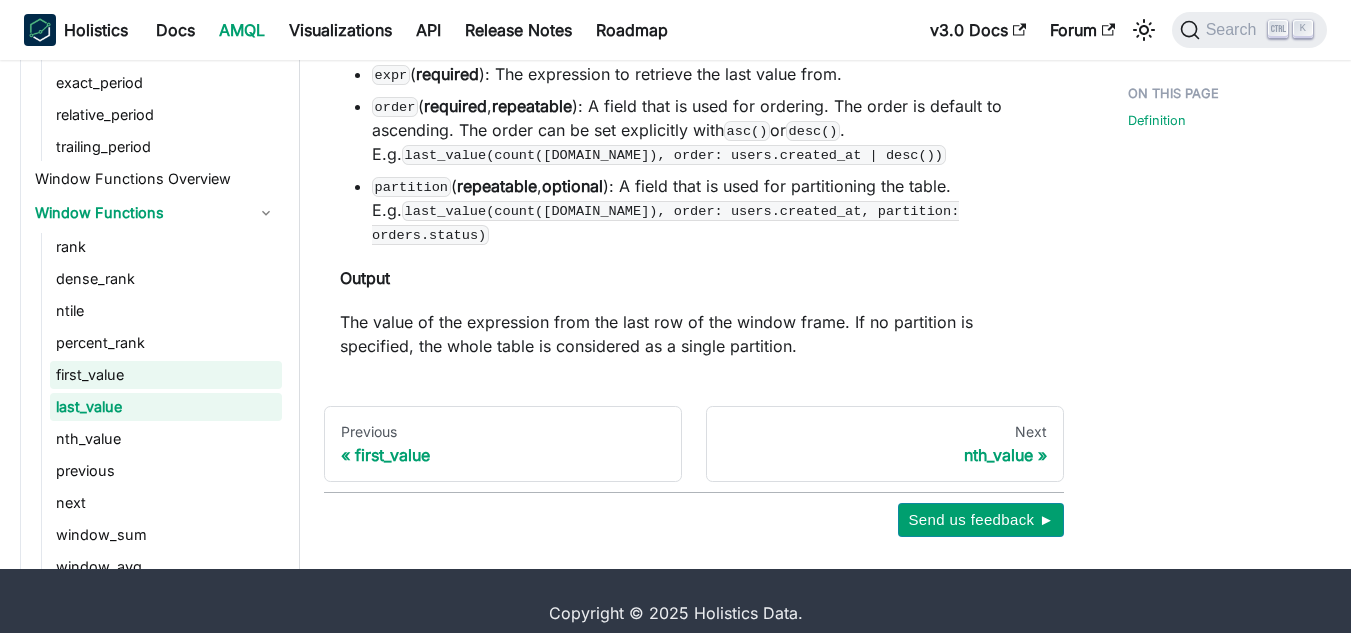 click on "first_value" at bounding box center (166, 375) 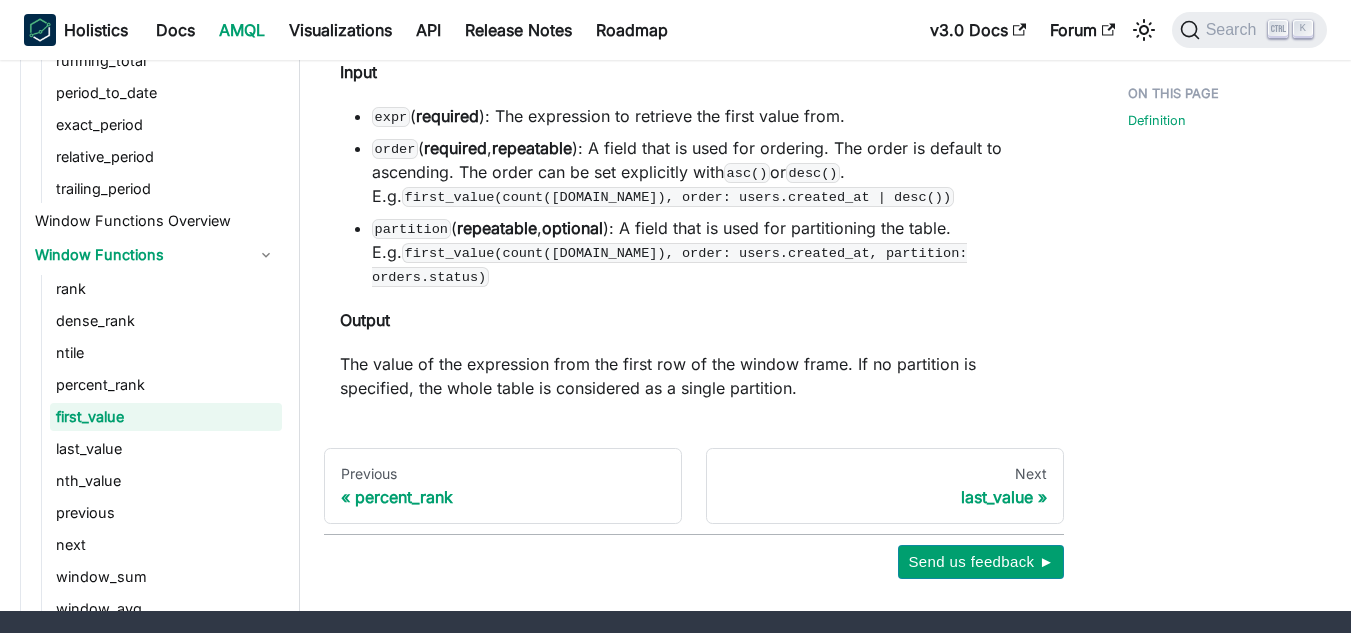 scroll, scrollTop: 777, scrollLeft: 0, axis: vertical 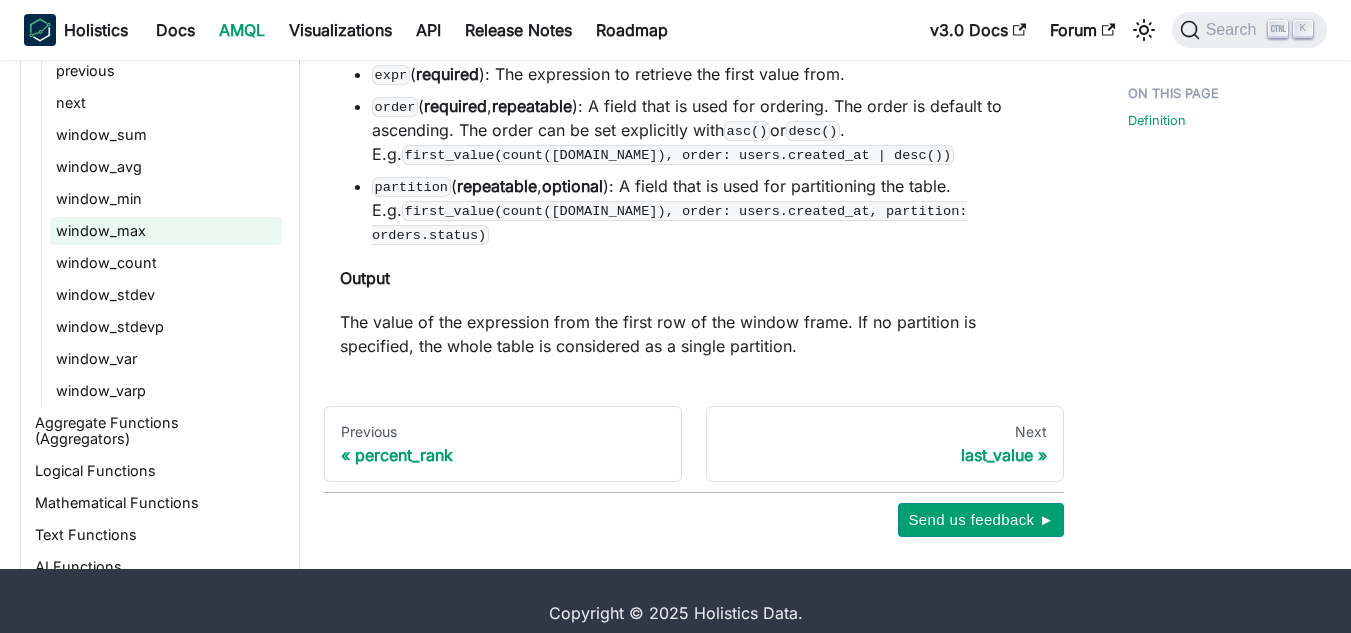 click on "window_max" at bounding box center [166, 231] 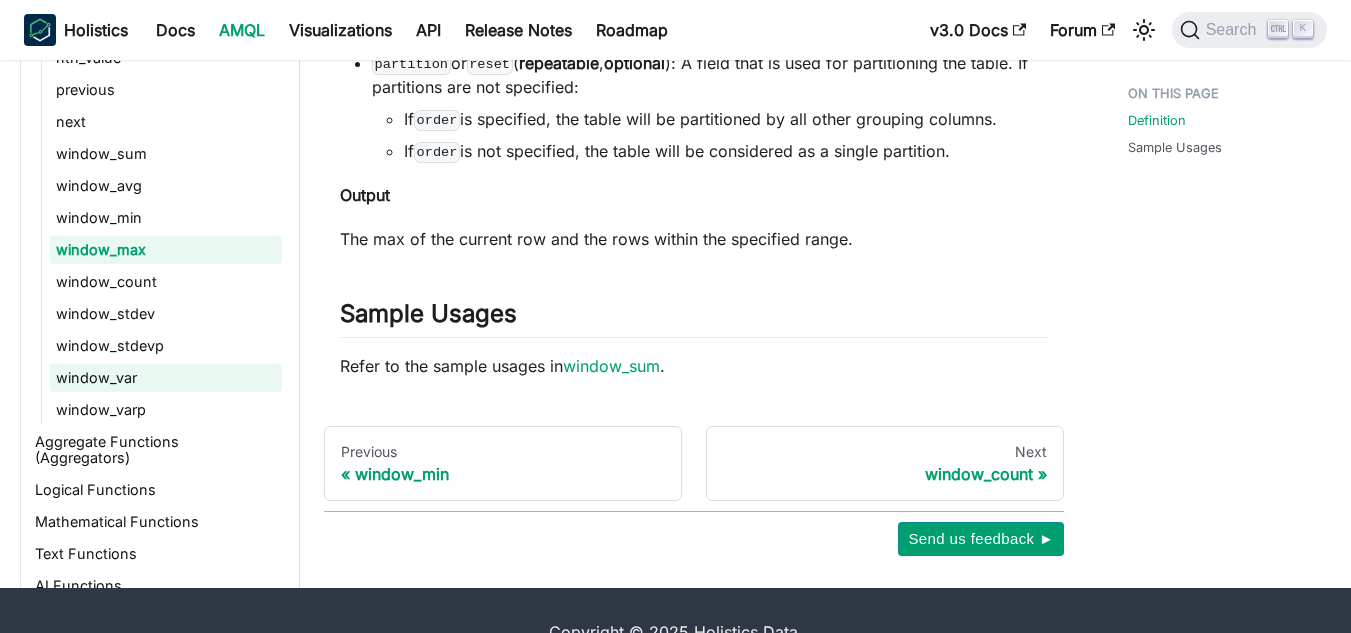 scroll, scrollTop: 1300, scrollLeft: 0, axis: vertical 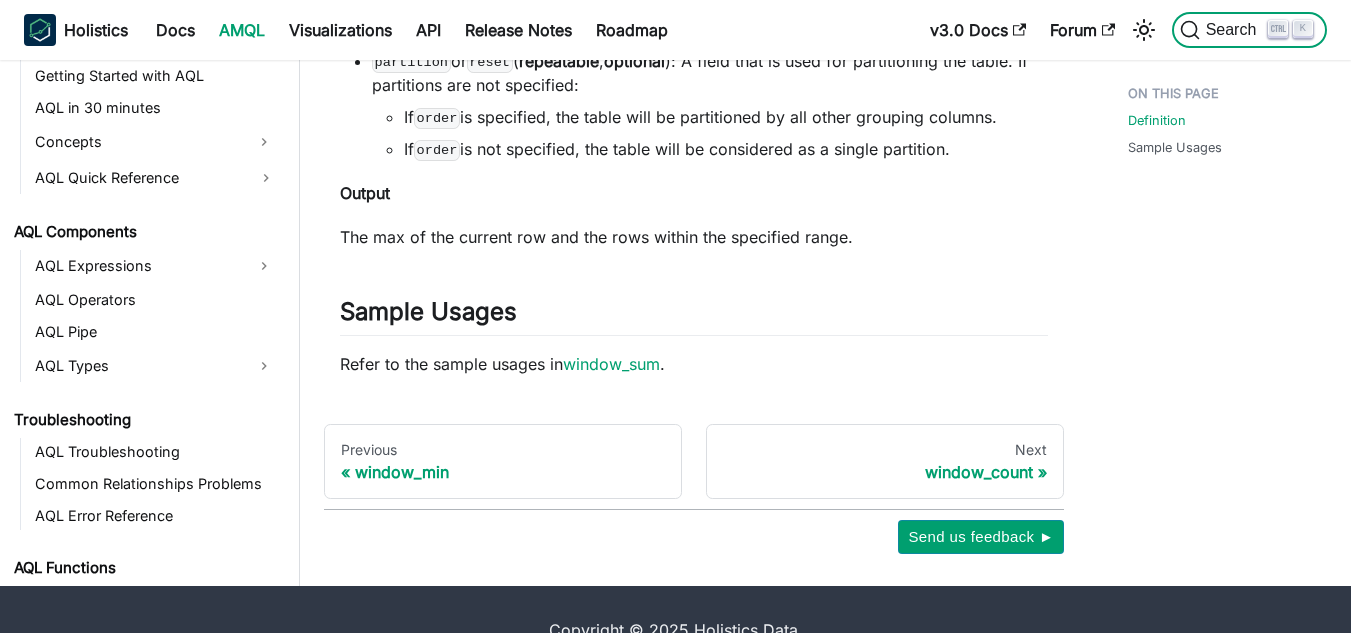 click 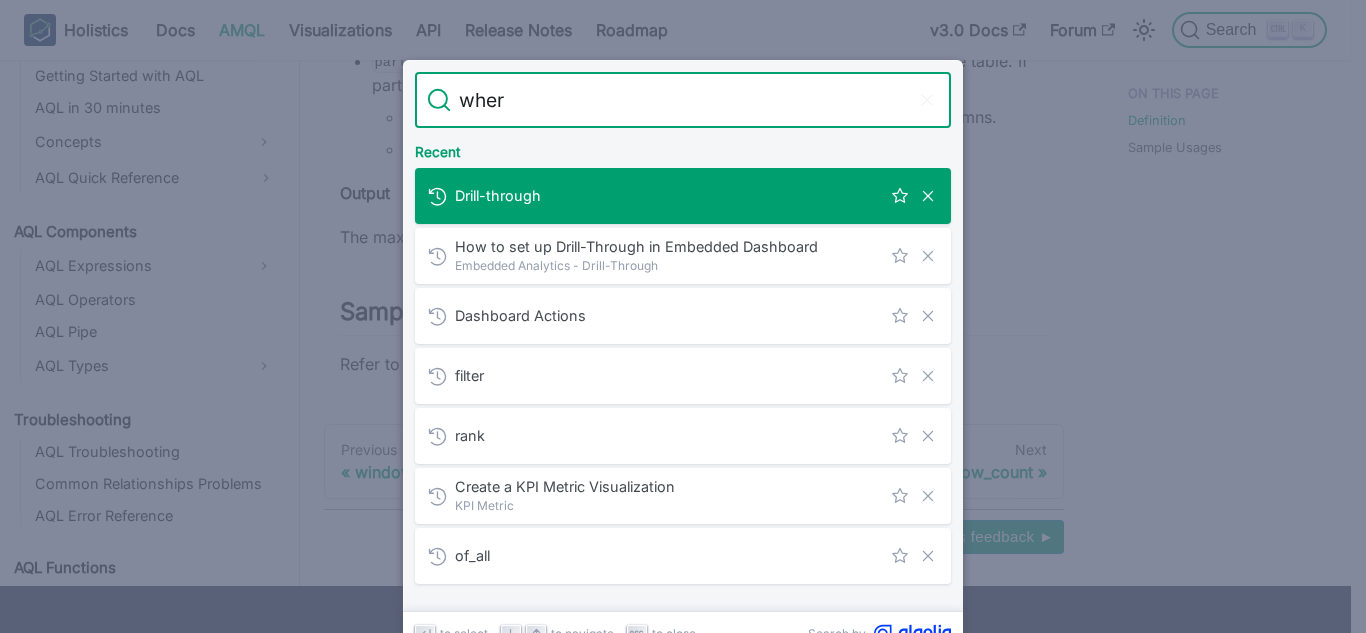 type on "where" 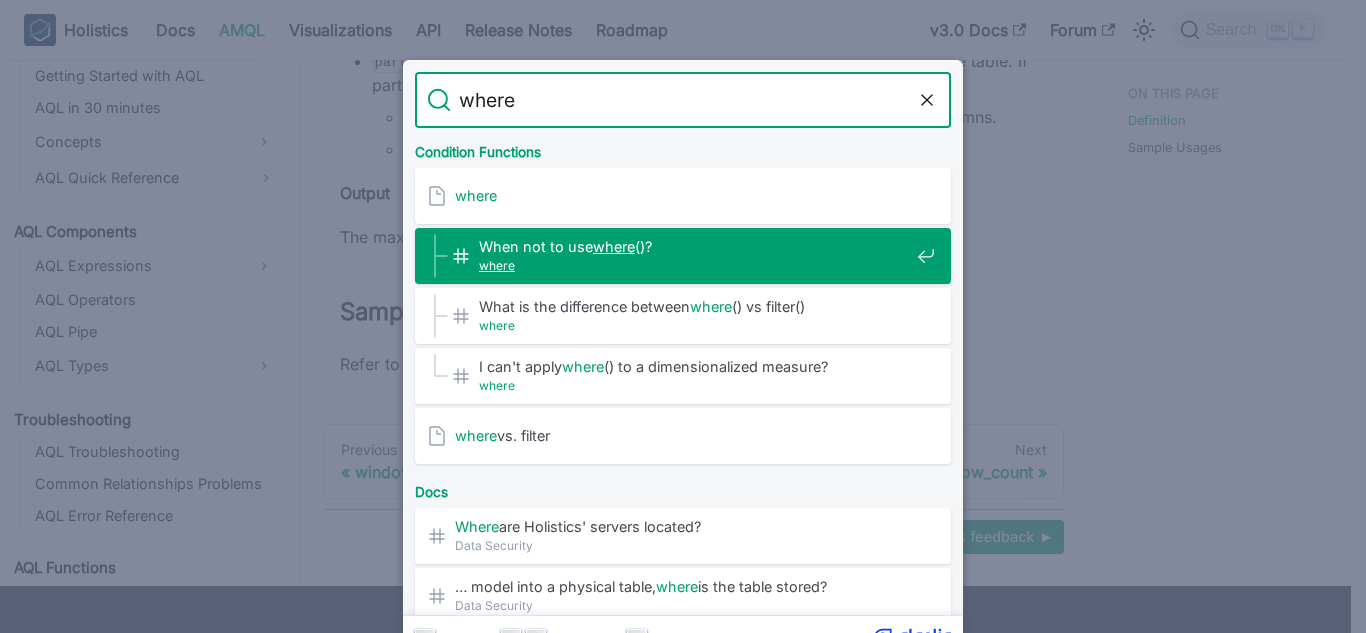 click on "When not to use  where ()?​" at bounding box center (694, 246) 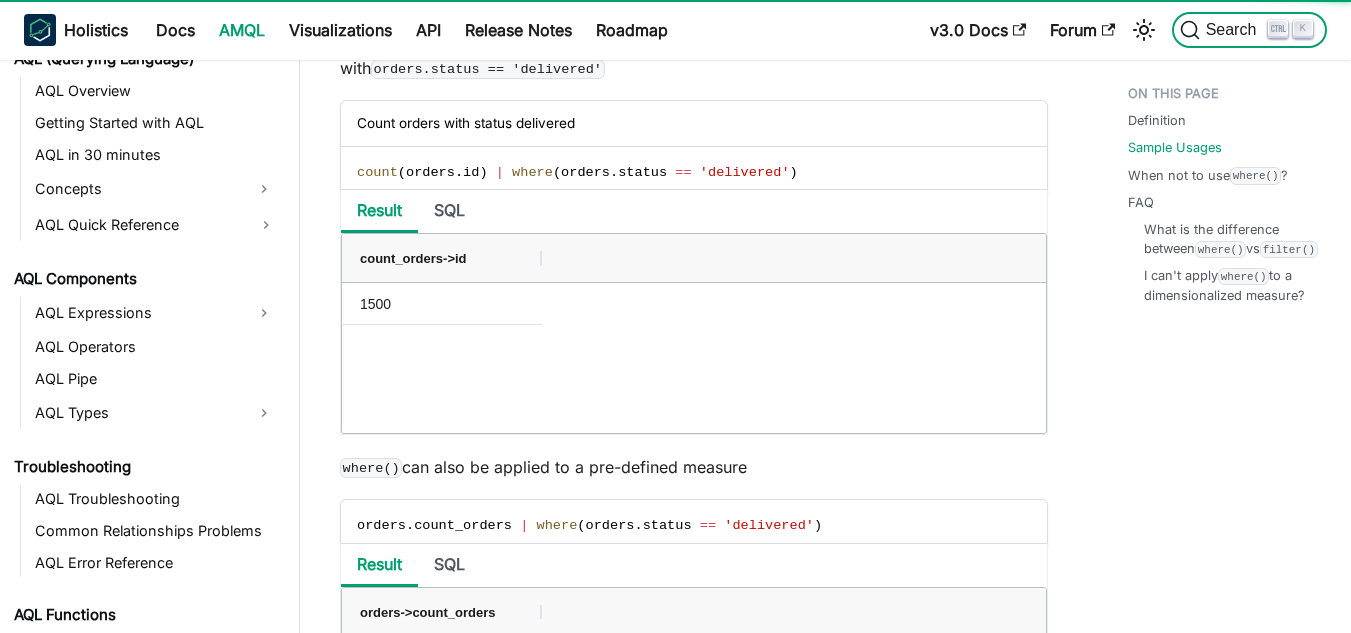 scroll, scrollTop: 2094, scrollLeft: 0, axis: vertical 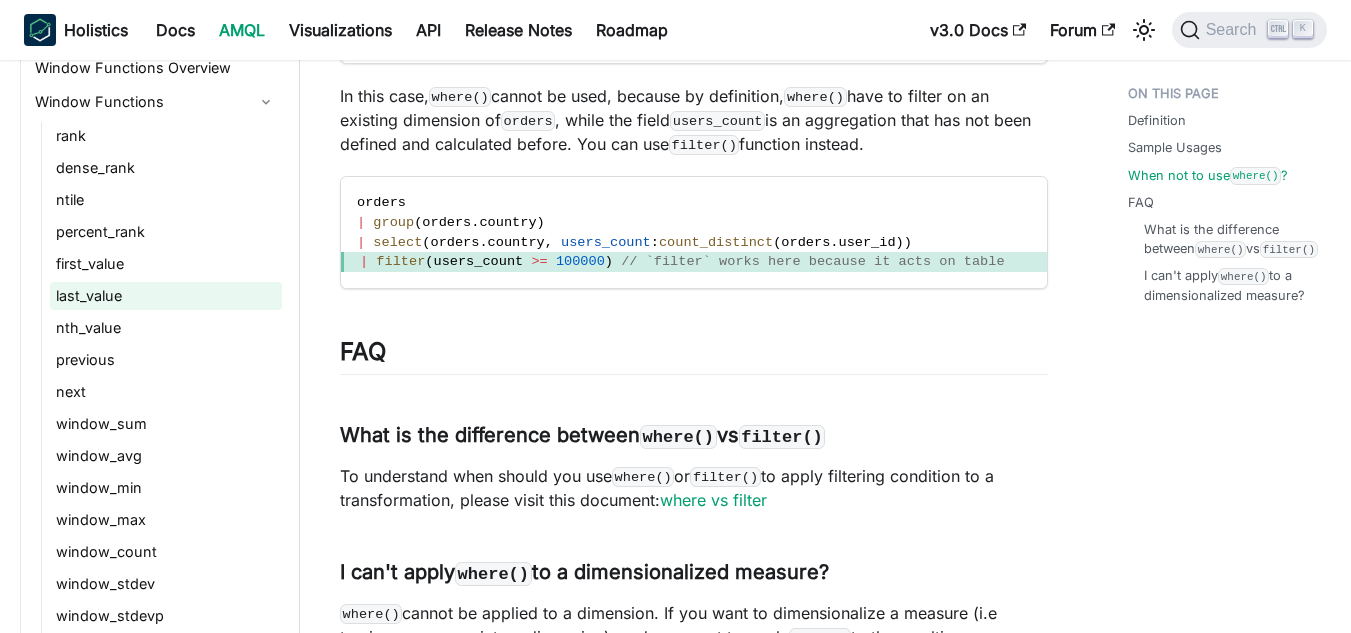 click on "last_value" at bounding box center [166, 296] 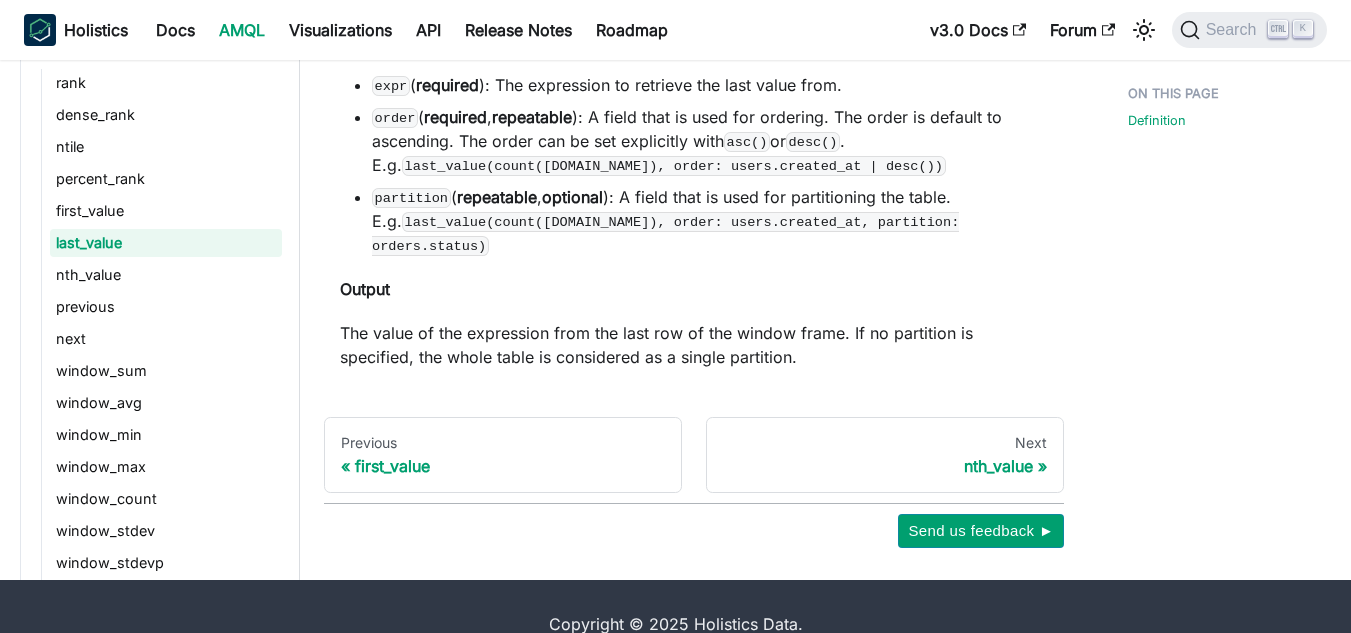 scroll, scrollTop: 777, scrollLeft: 0, axis: vertical 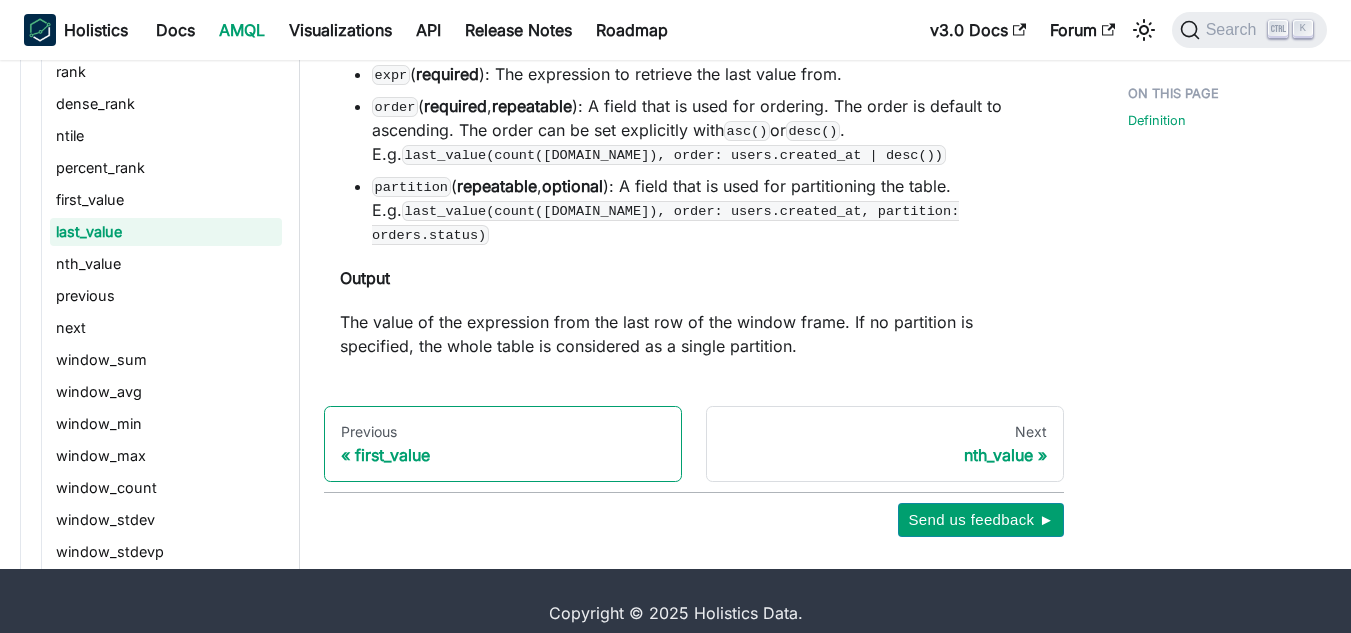 click on "first_value" at bounding box center (503, 455) 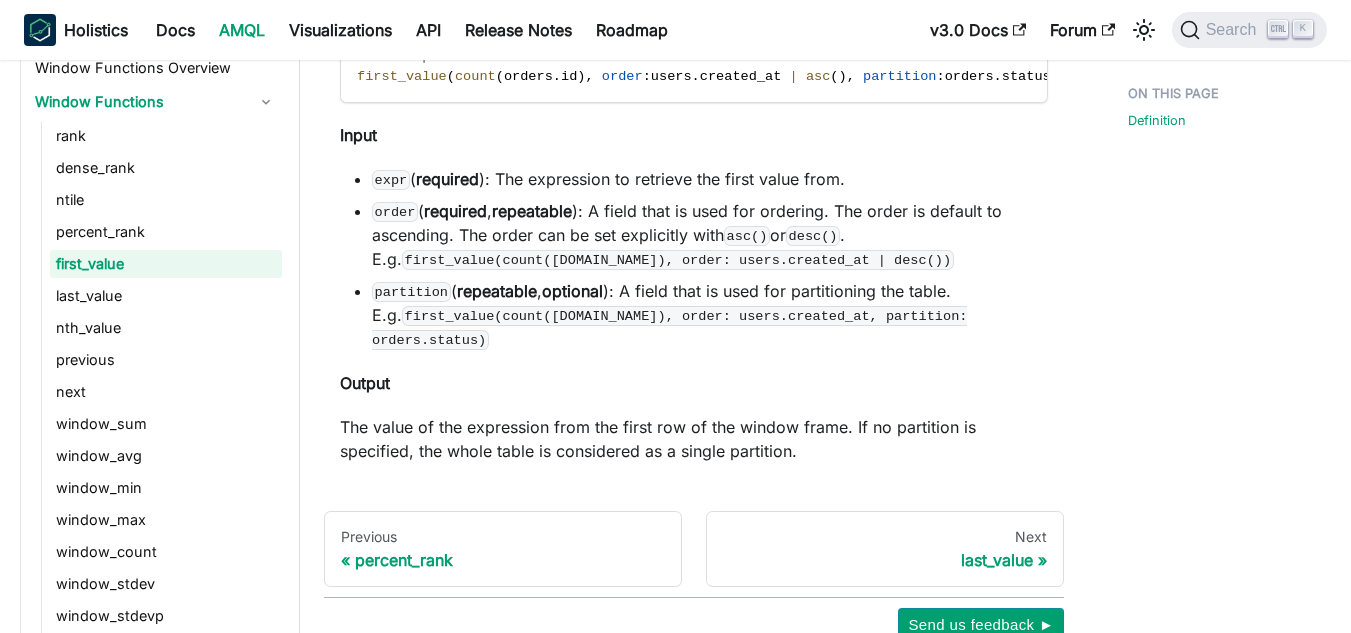 scroll, scrollTop: 777, scrollLeft: 0, axis: vertical 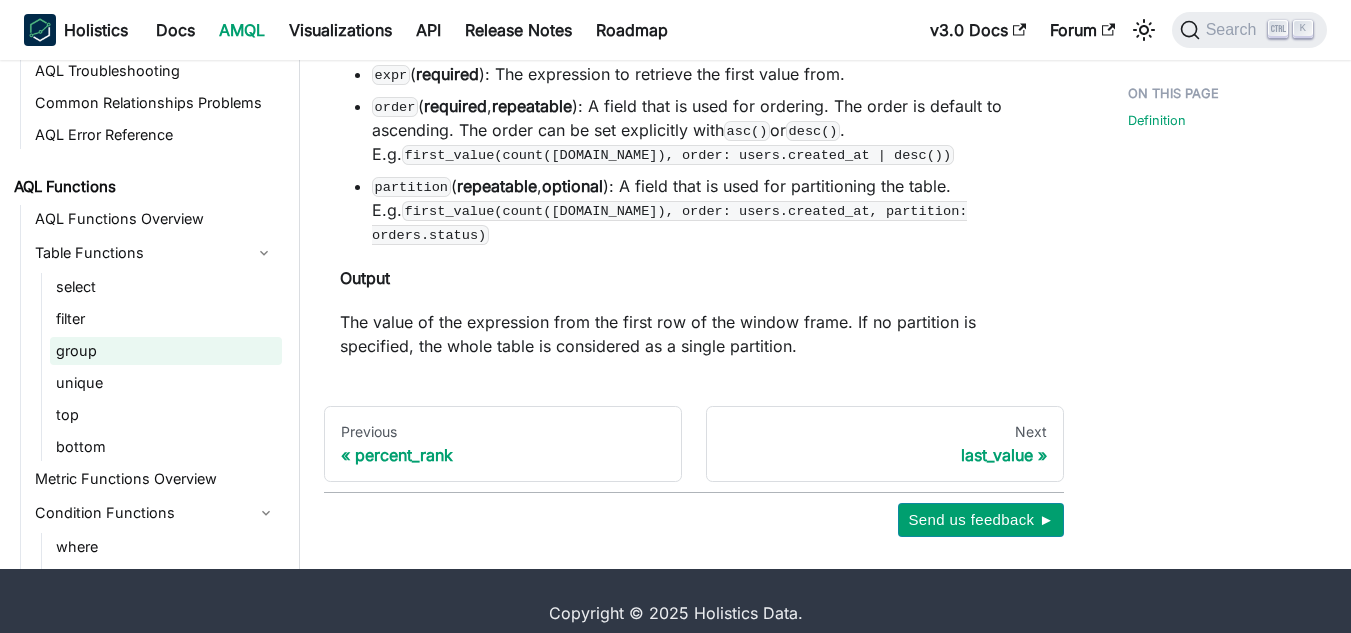 click on "group" at bounding box center [166, 351] 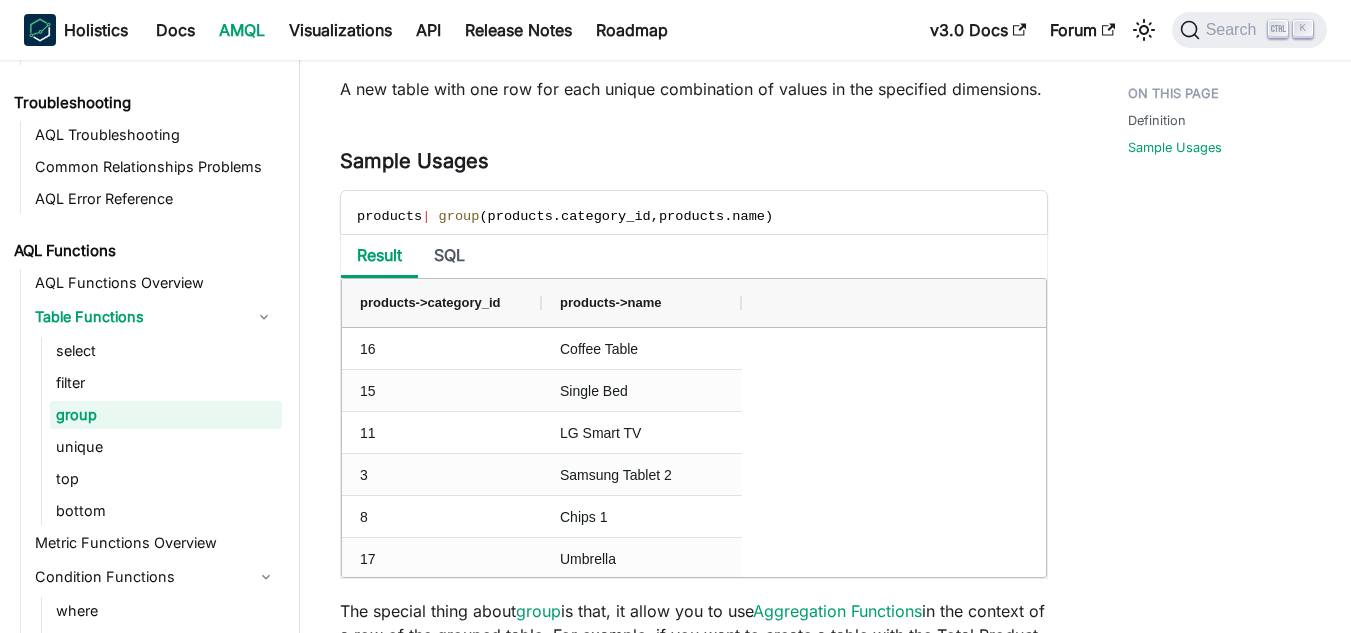 scroll, scrollTop: 1000, scrollLeft: 0, axis: vertical 